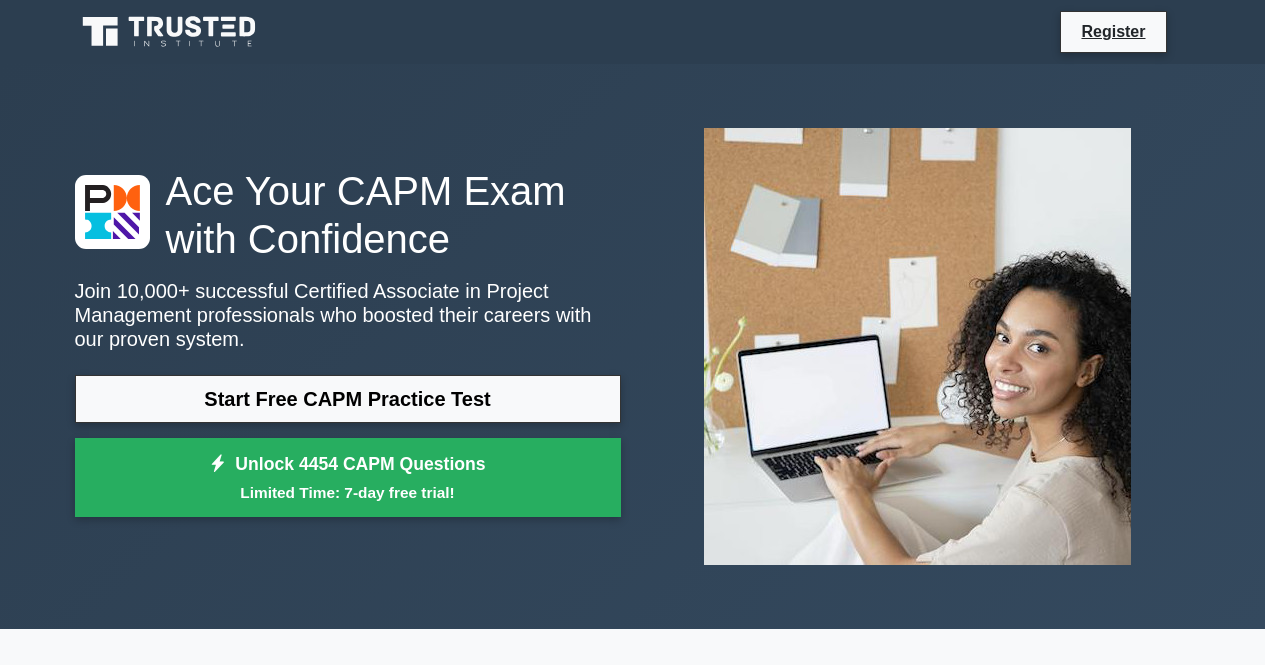 scroll, scrollTop: 0, scrollLeft: 0, axis: both 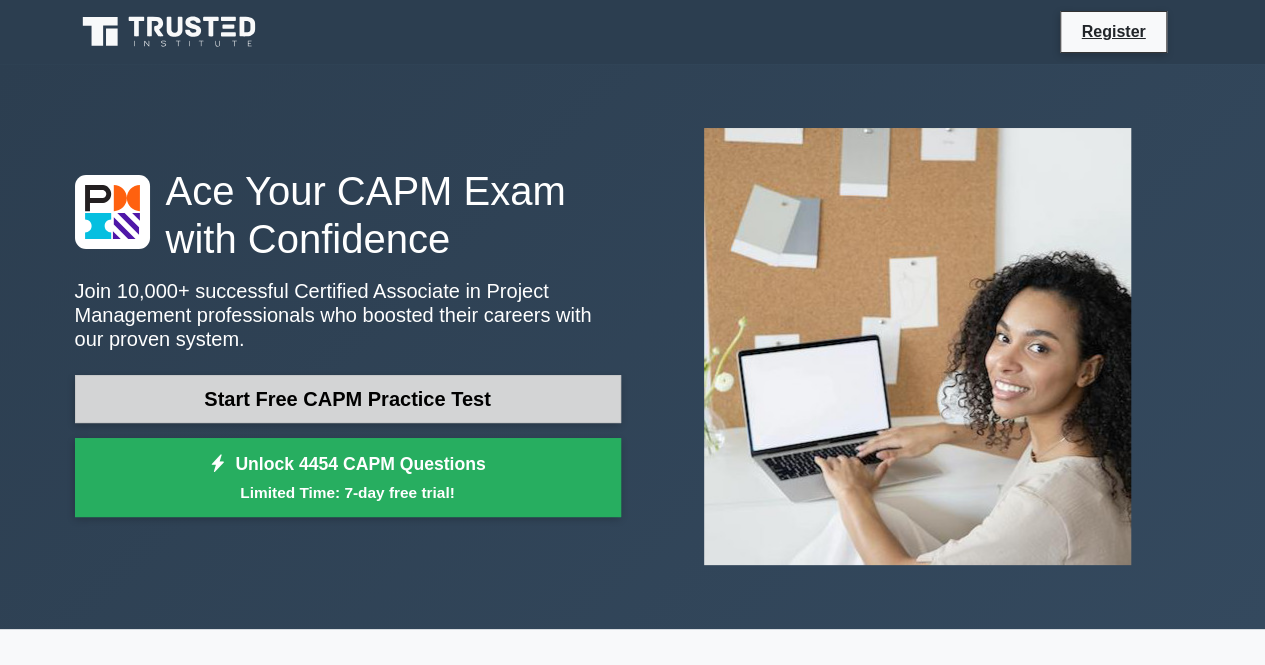click on "Start Free CAPM Practice Test" at bounding box center (348, 399) 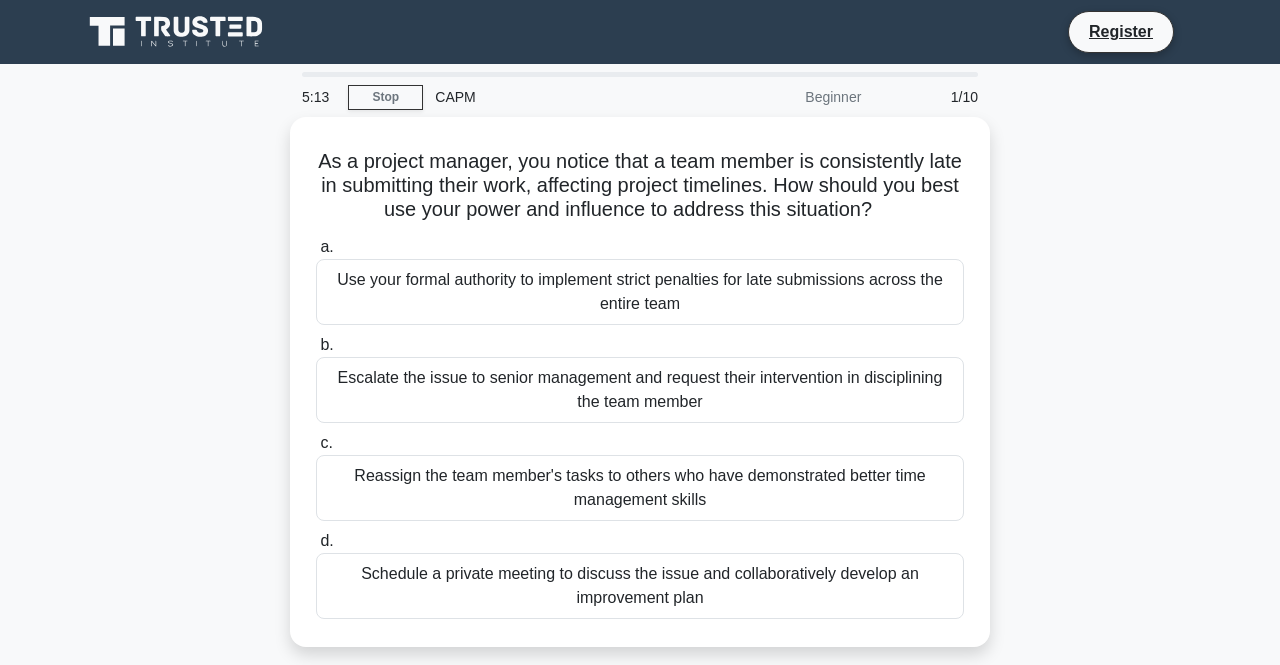 scroll, scrollTop: 0, scrollLeft: 0, axis: both 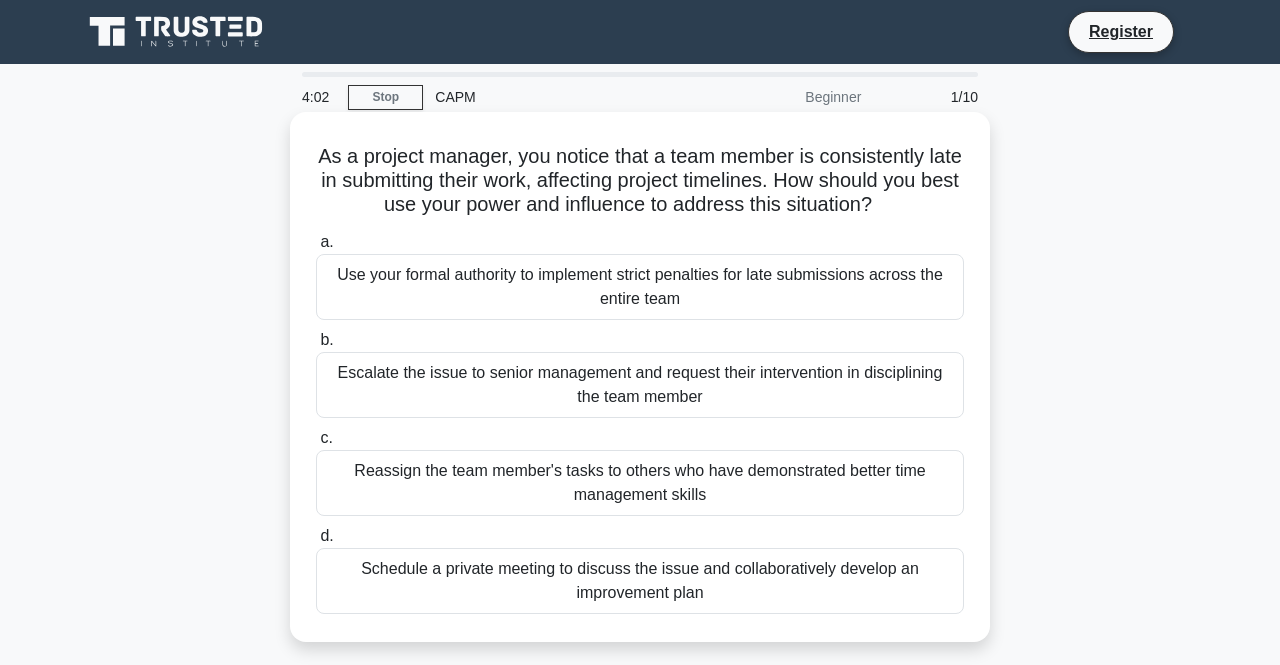 click on "Schedule a private meeting to discuss the issue and collaboratively develop an improvement plan" at bounding box center (640, 581) 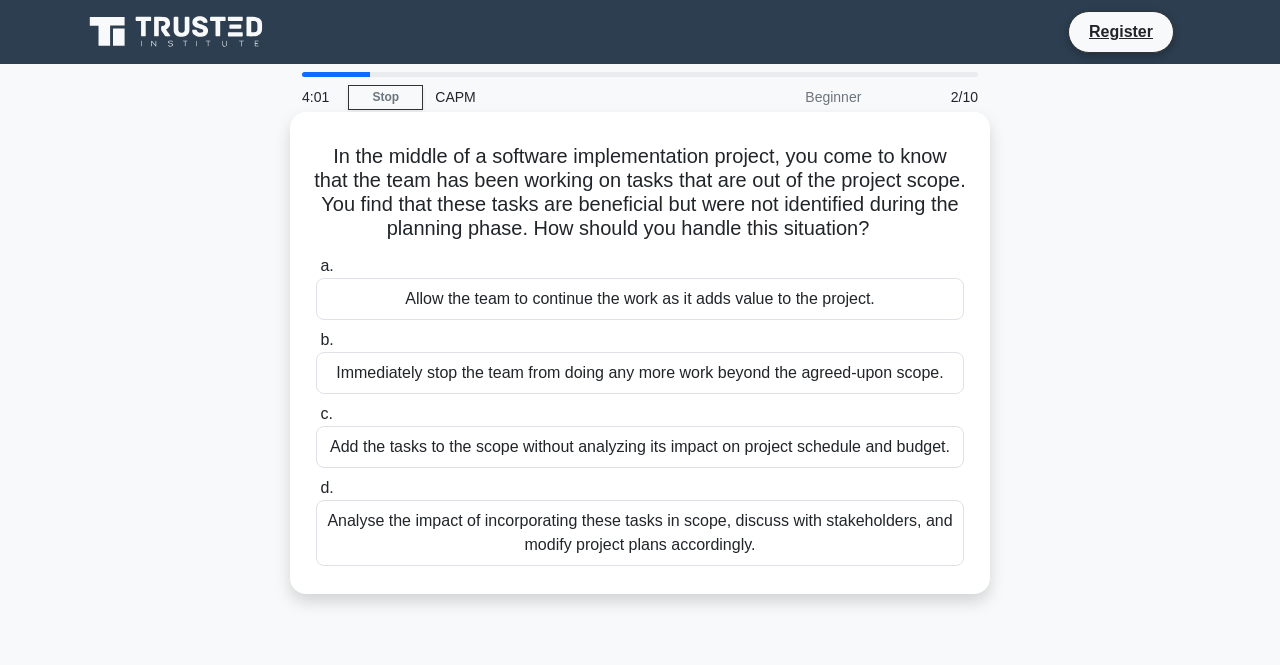click on "Analyse the impact of incorporating these tasks in scope, discuss with stakeholders, and modify project plans accordingly." at bounding box center (640, 533) 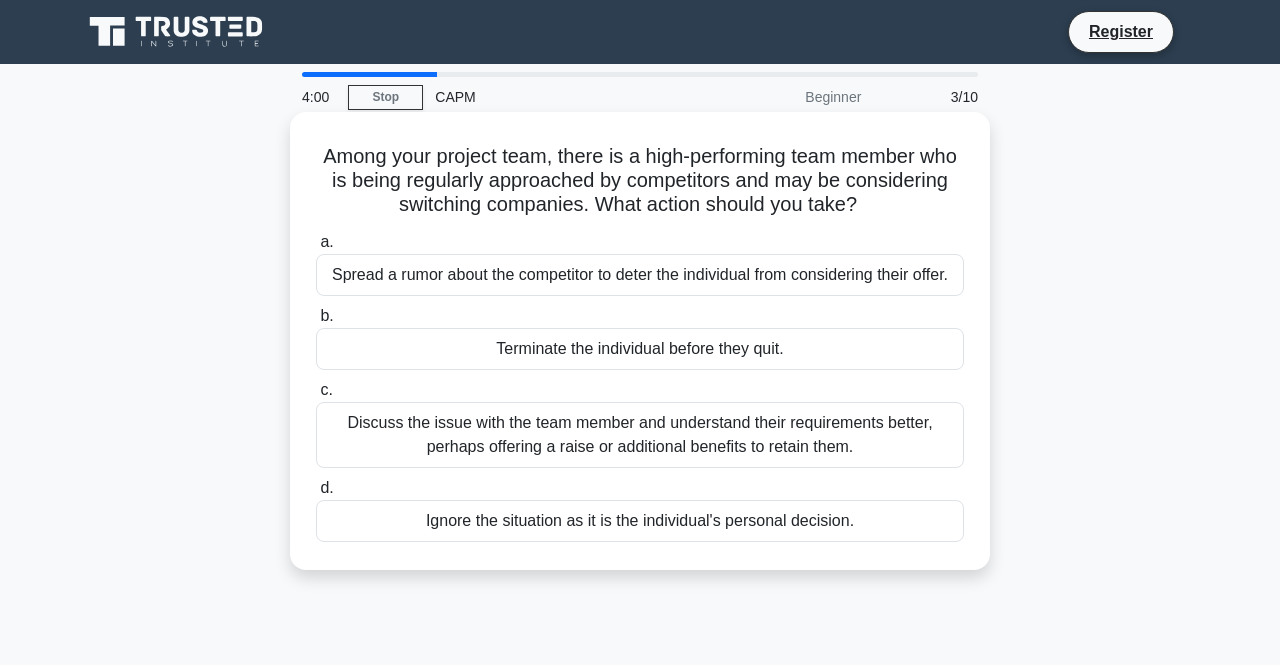 click on "Ignore the situation as it is the individual's personal decision." at bounding box center [640, 521] 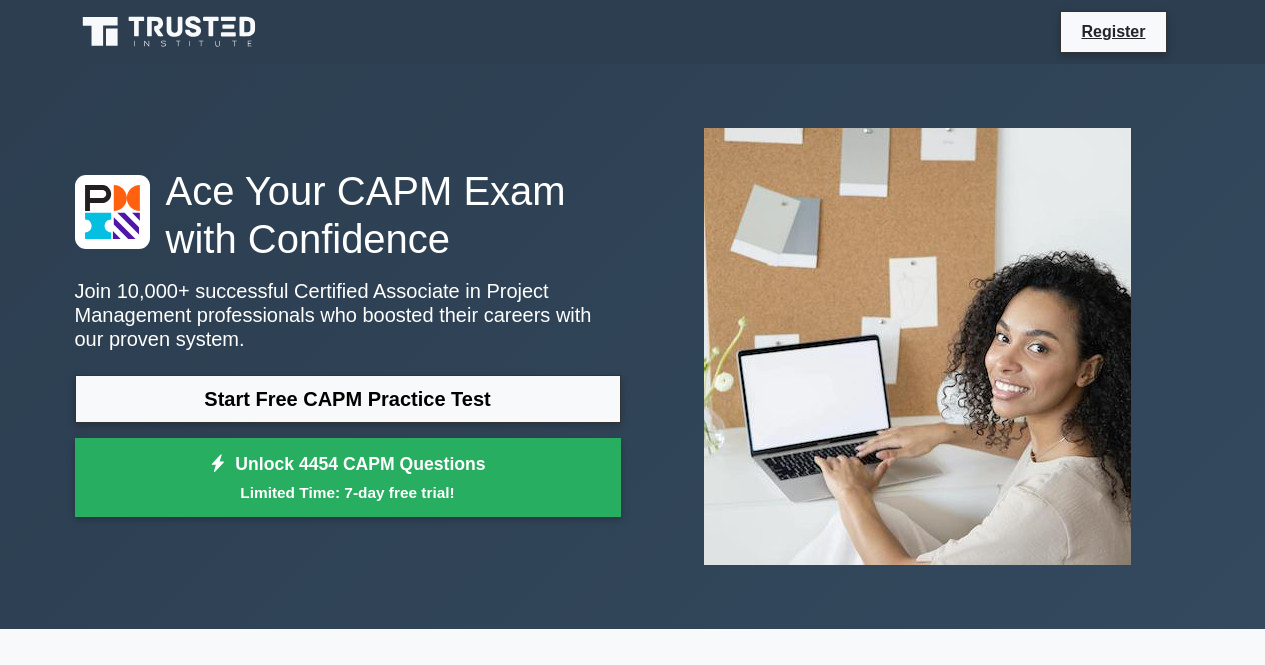 scroll, scrollTop: 0, scrollLeft: 0, axis: both 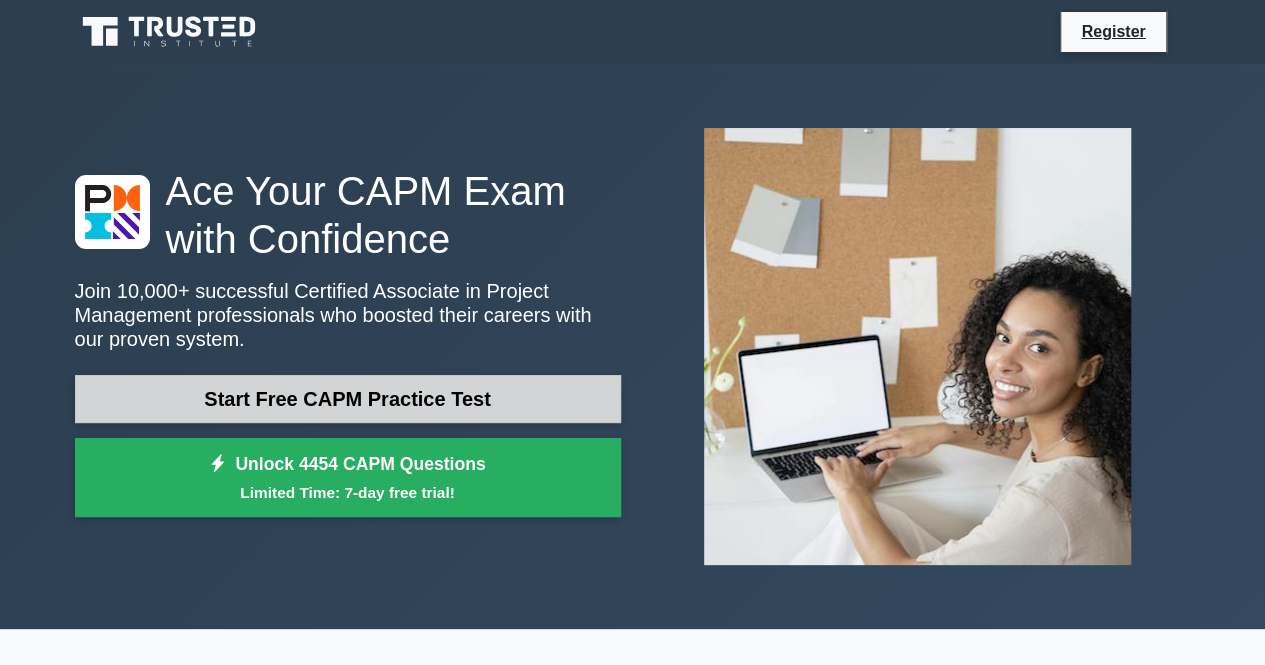click on "Start Free CAPM Practice Test" at bounding box center [348, 399] 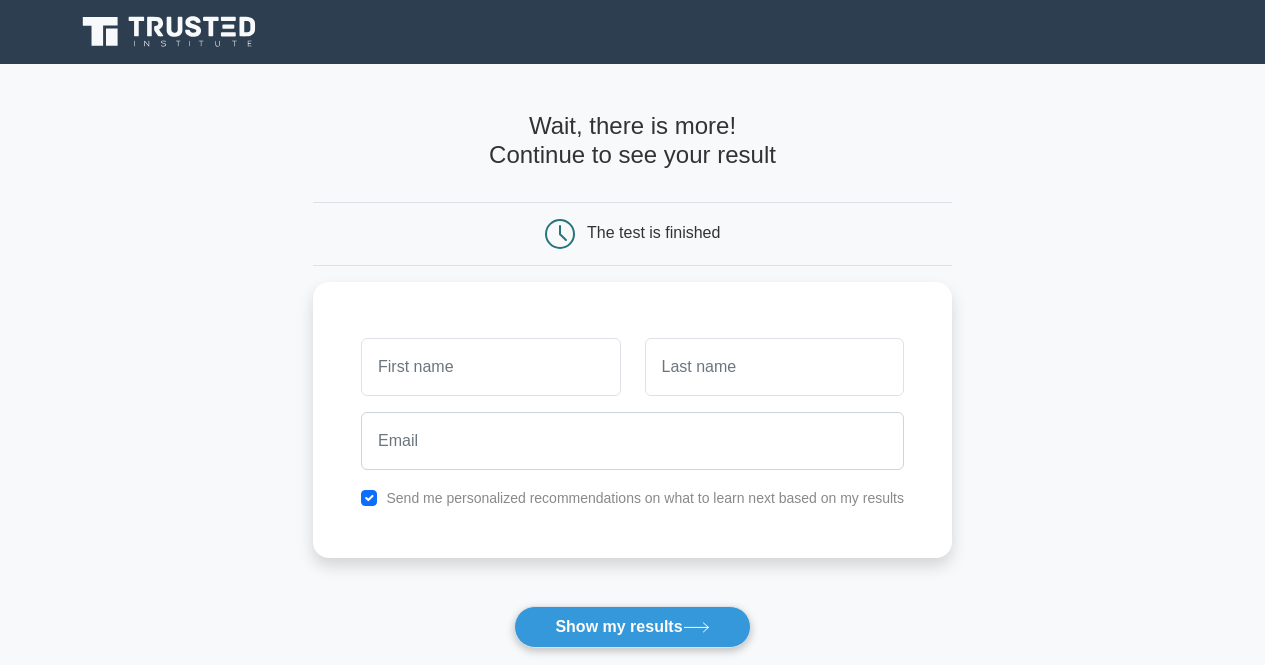 scroll, scrollTop: 0, scrollLeft: 0, axis: both 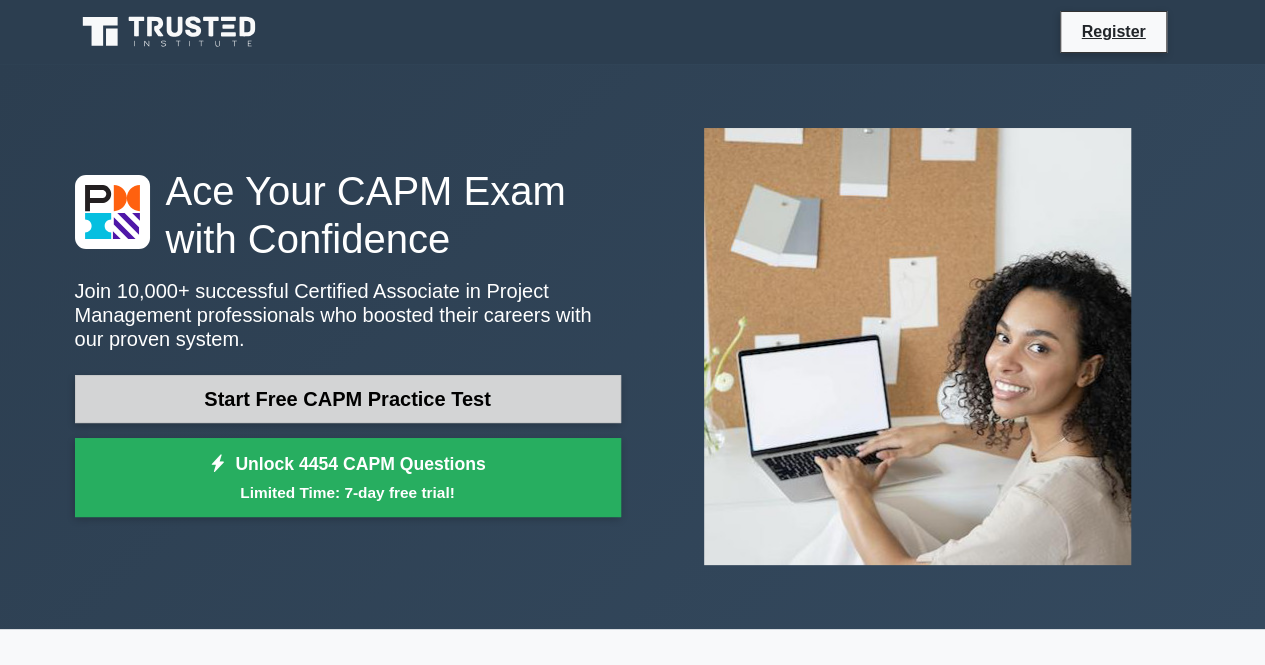 click on "Start Free CAPM Practice Test" at bounding box center [348, 399] 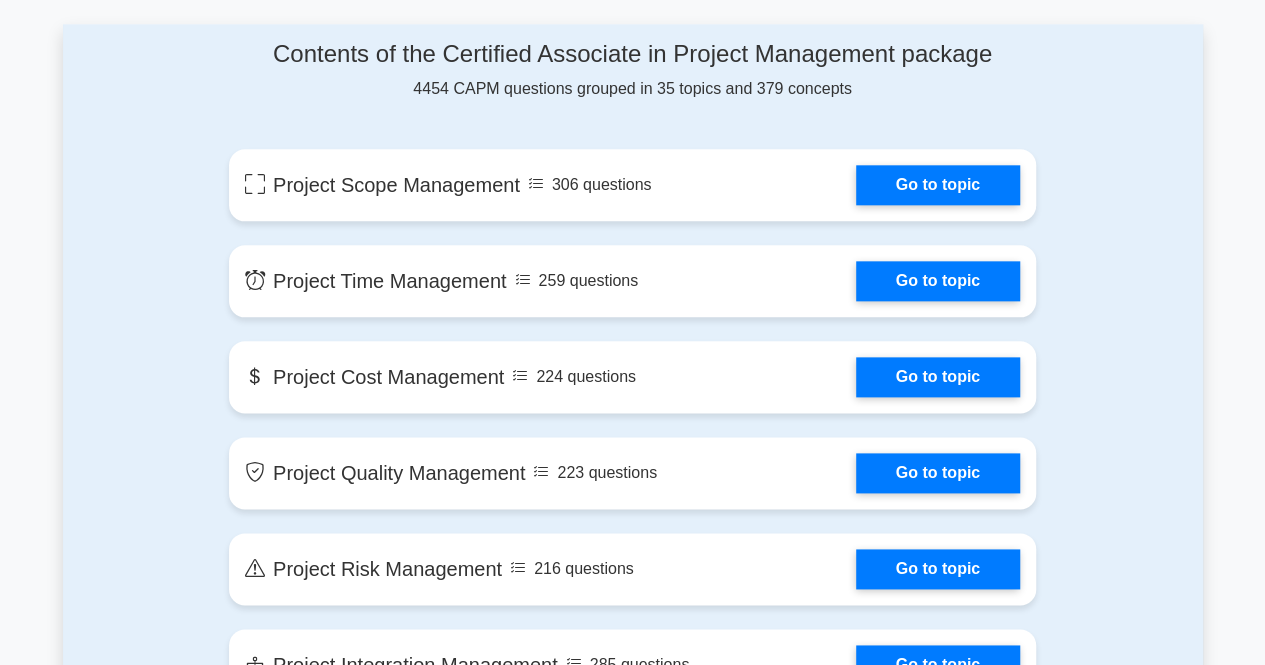 scroll, scrollTop: 1100, scrollLeft: 0, axis: vertical 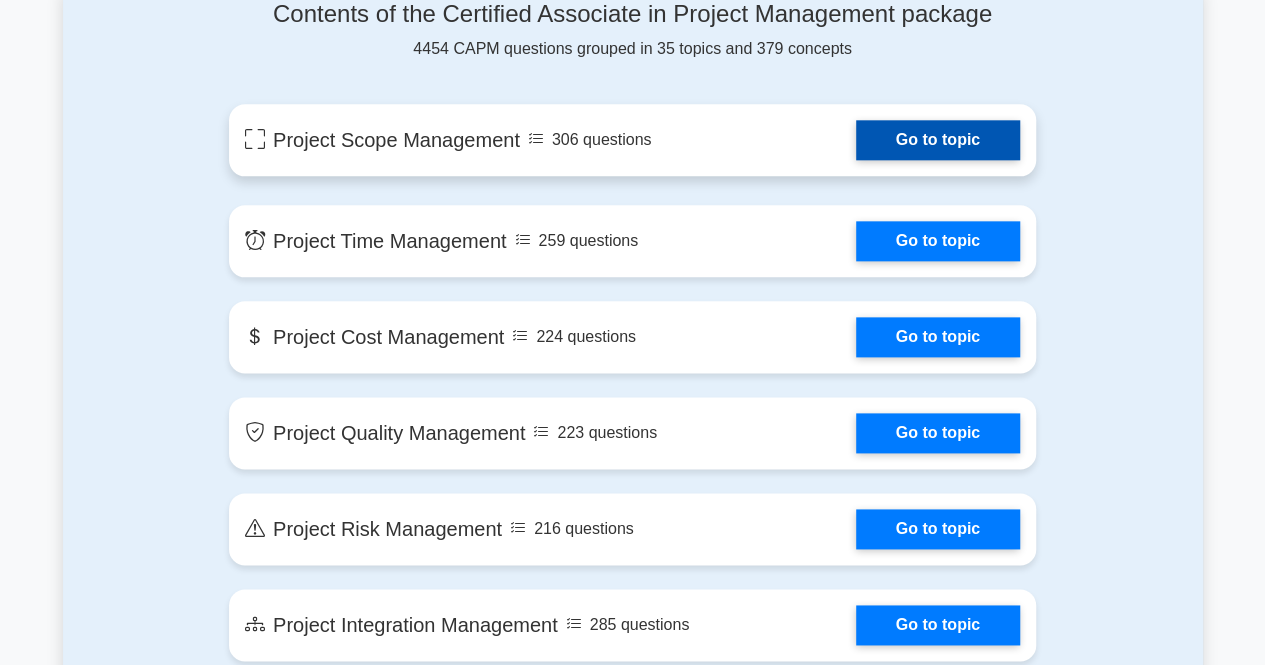 click on "Go to topic" at bounding box center (938, 140) 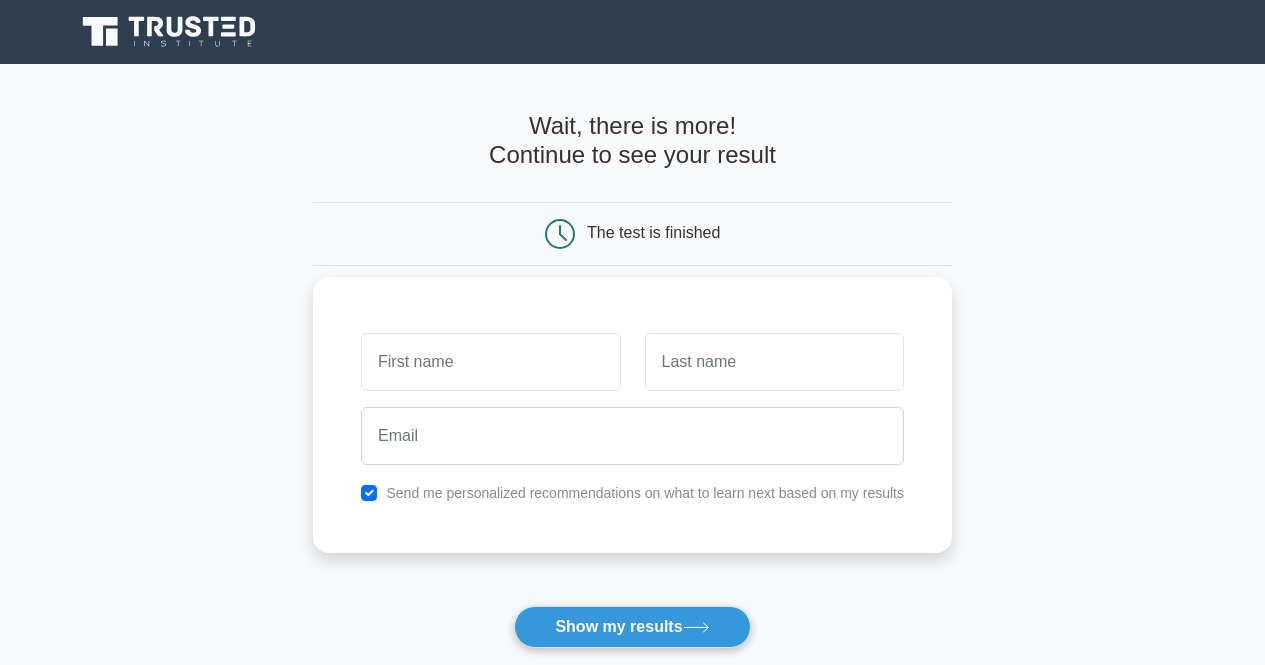 scroll, scrollTop: 0, scrollLeft: 0, axis: both 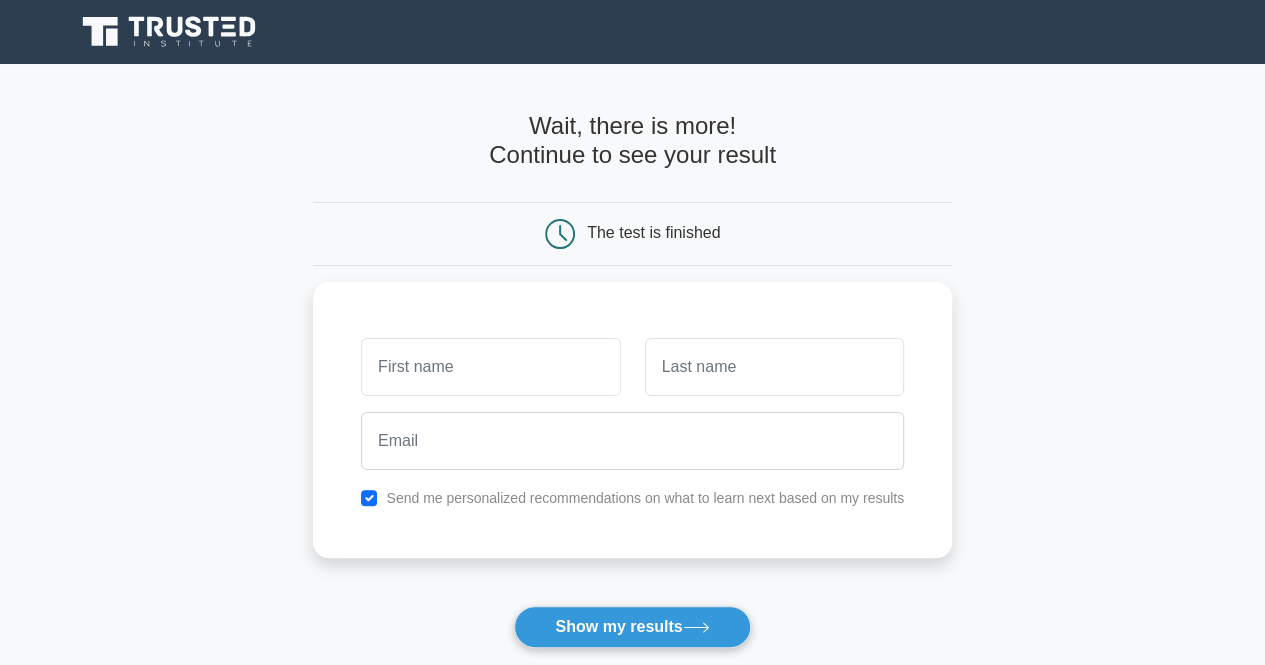 click on "The test is finished" at bounding box center (653, 232) 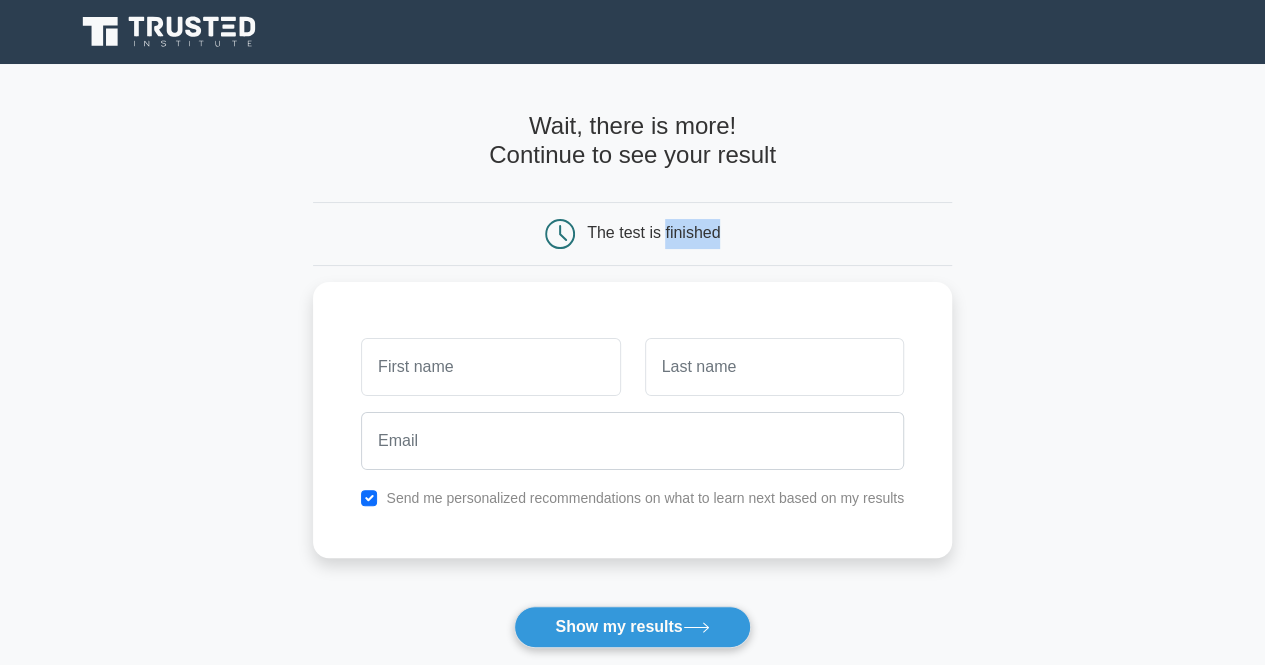 click on "The test is finished" at bounding box center (653, 232) 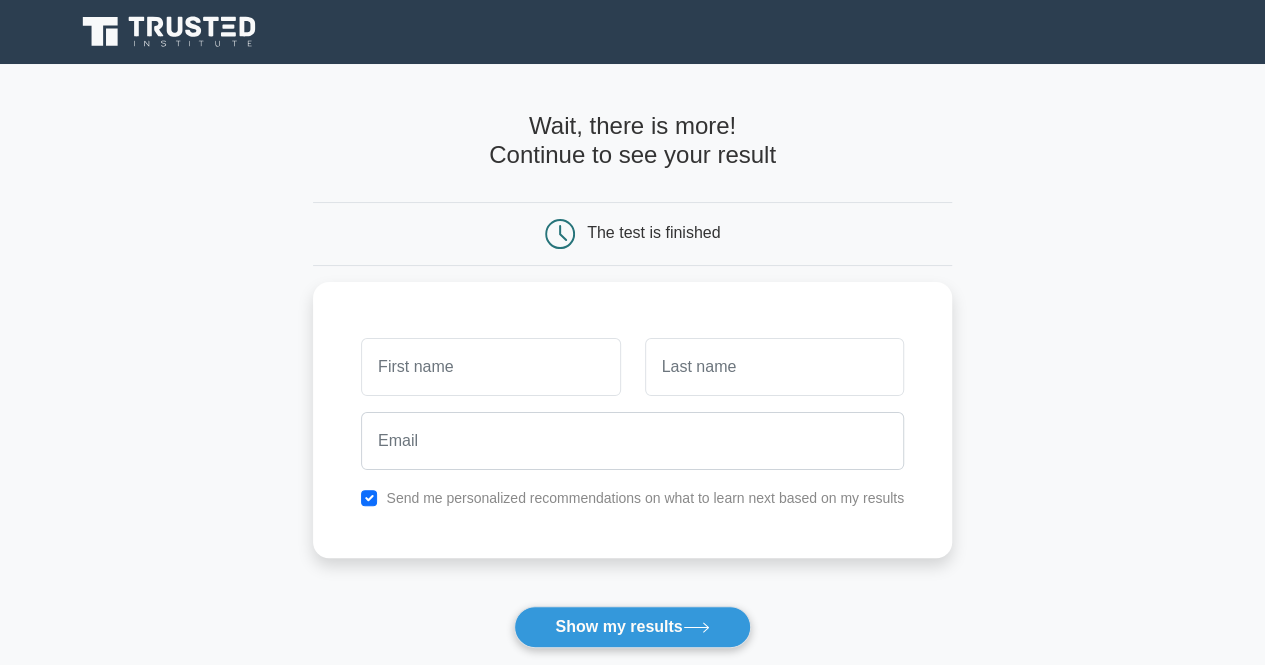 click on "Wait, there is more! Continue to see your result
The test is finished
and the" at bounding box center (632, 424) 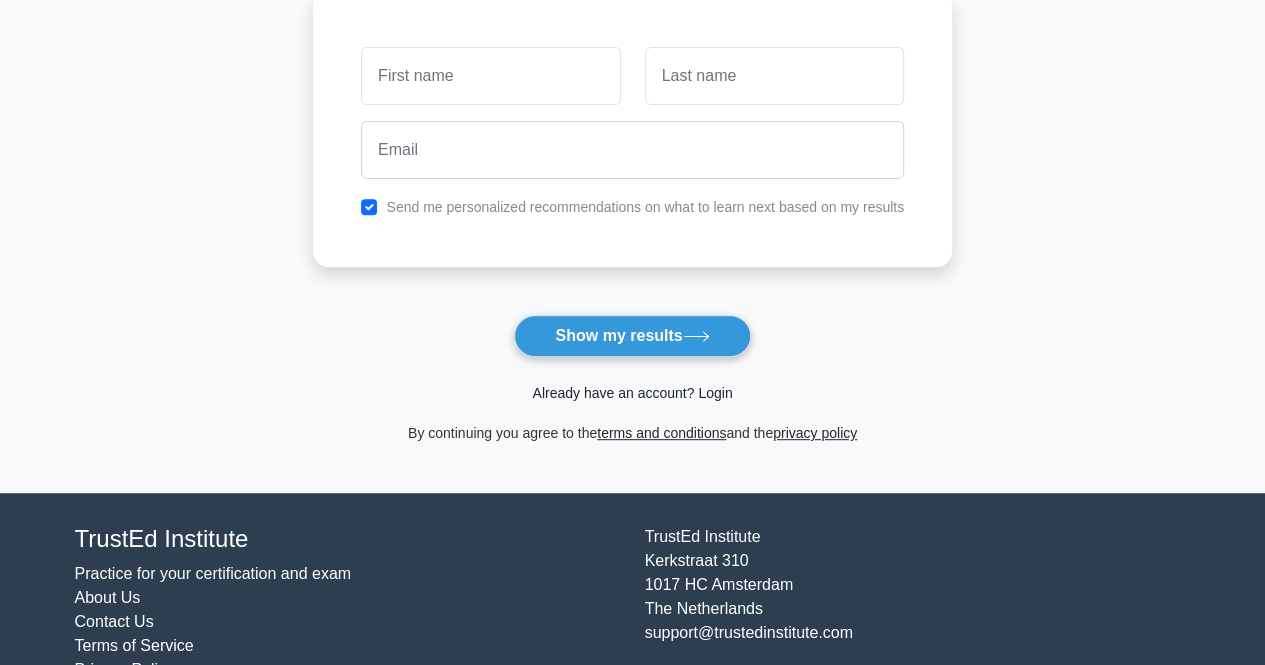 scroll, scrollTop: 337, scrollLeft: 0, axis: vertical 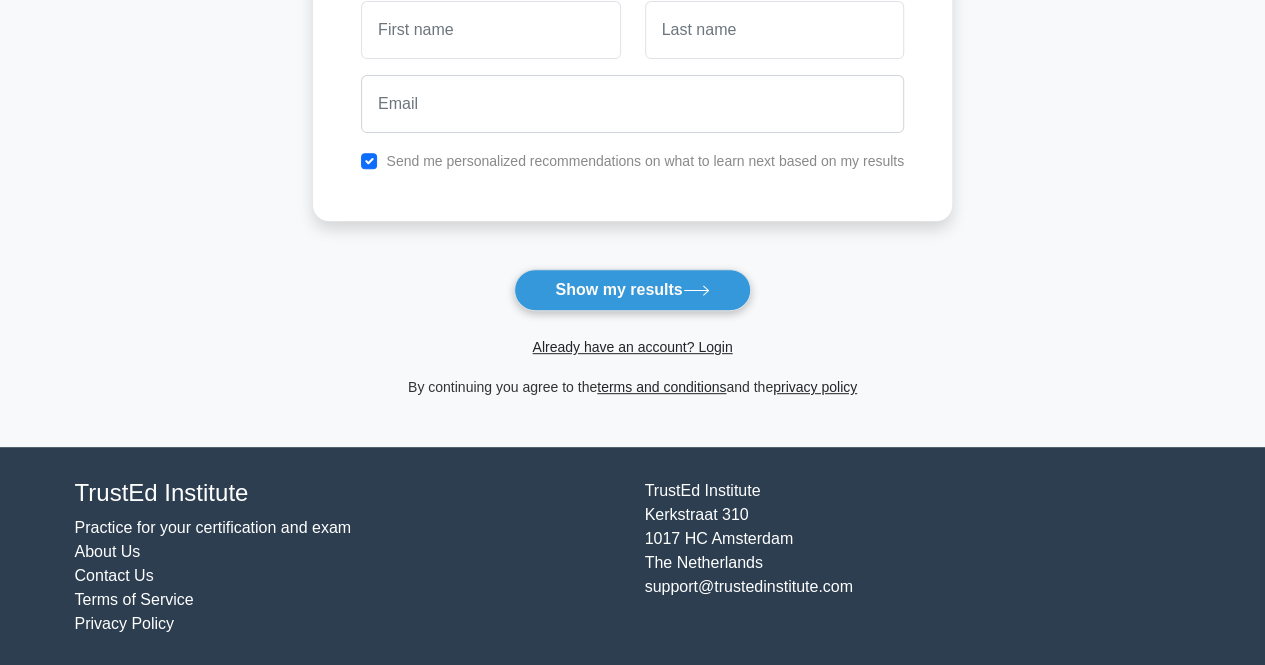 click on "Wait, there is more! Continue to see your result
The test is finished
and the" at bounding box center [632, 87] 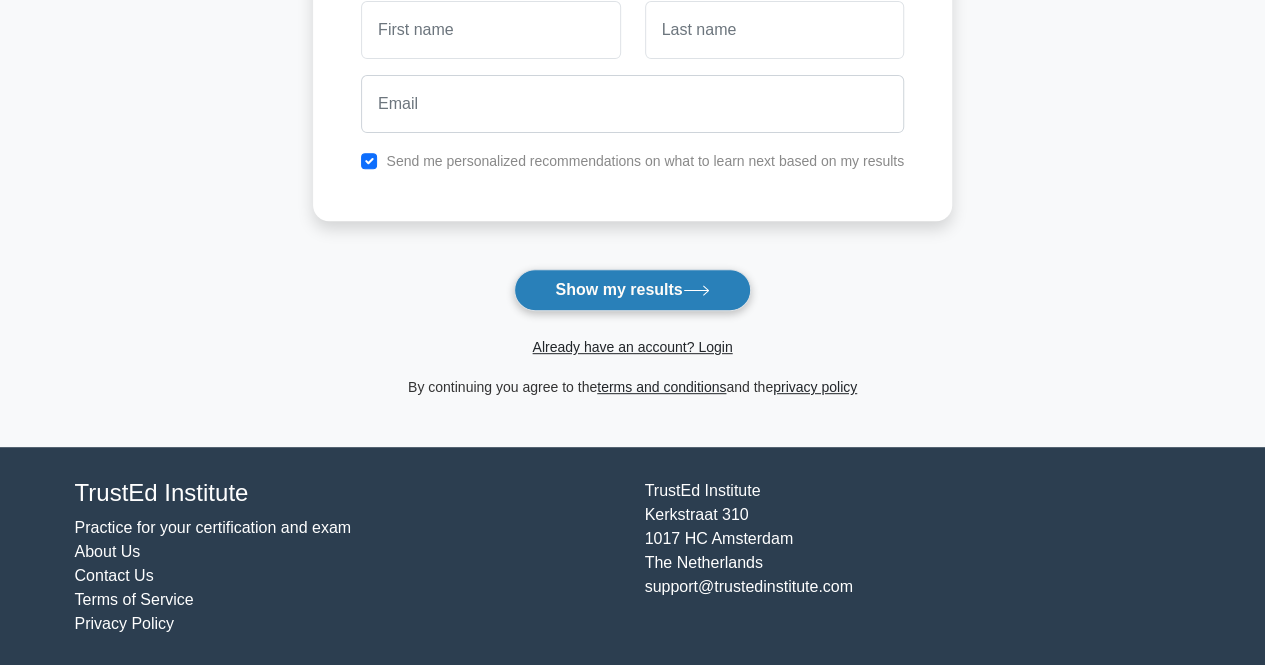 click on "Show my results" at bounding box center (632, 290) 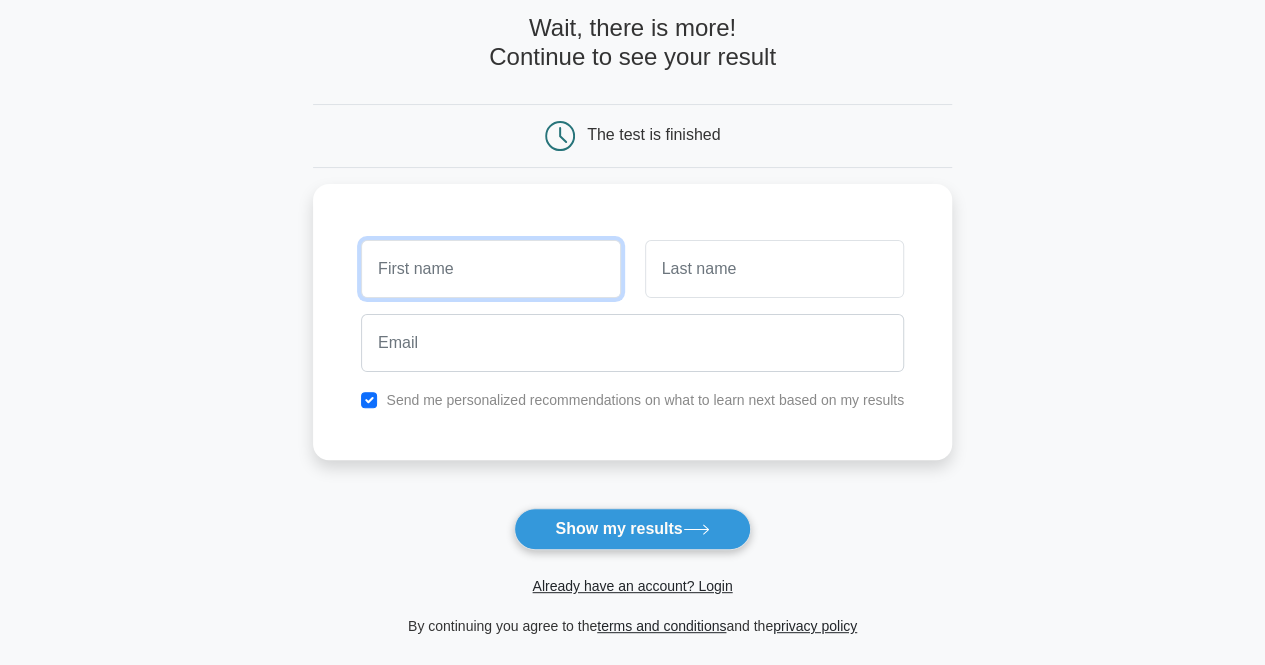 scroll, scrollTop: 0, scrollLeft: 0, axis: both 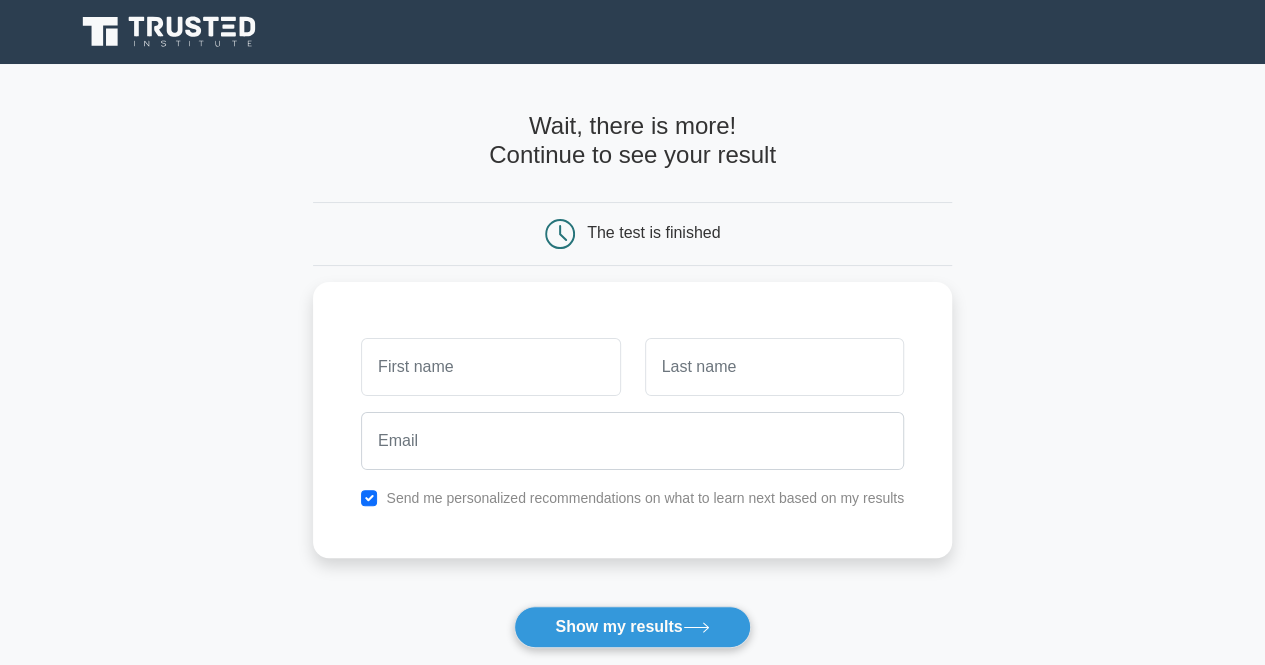 drag, startPoint x: 646, startPoint y: 135, endPoint x: 506, endPoint y: 135, distance: 140 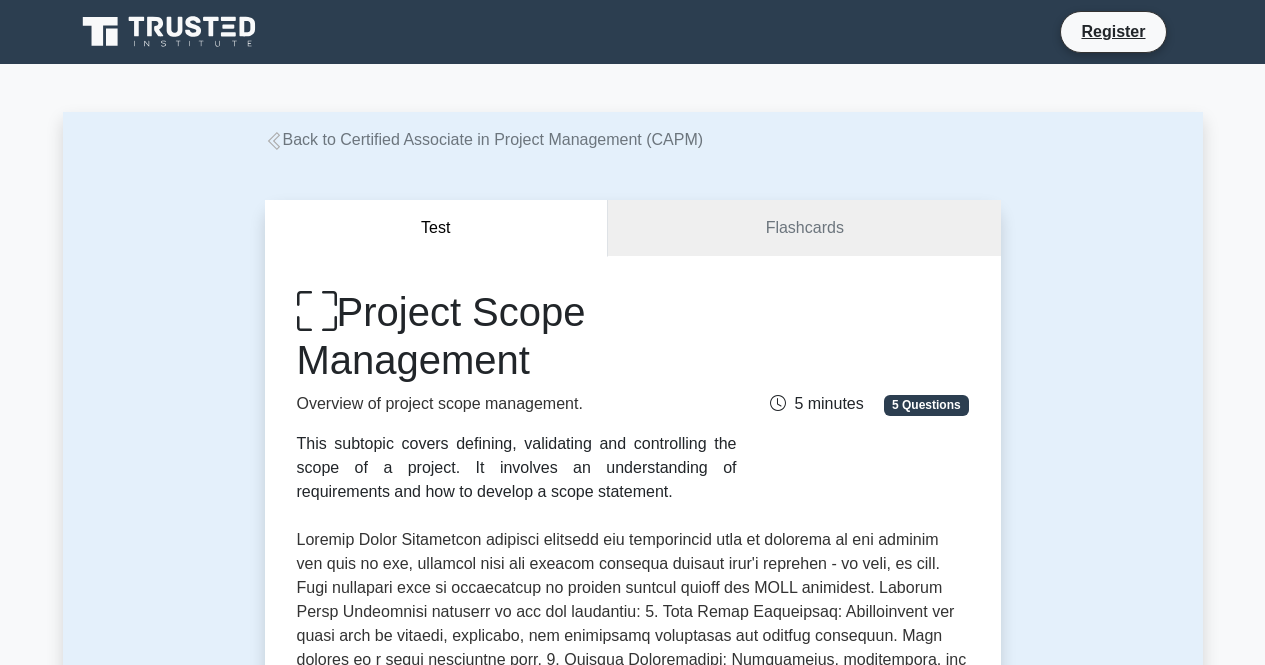 scroll, scrollTop: 0, scrollLeft: 0, axis: both 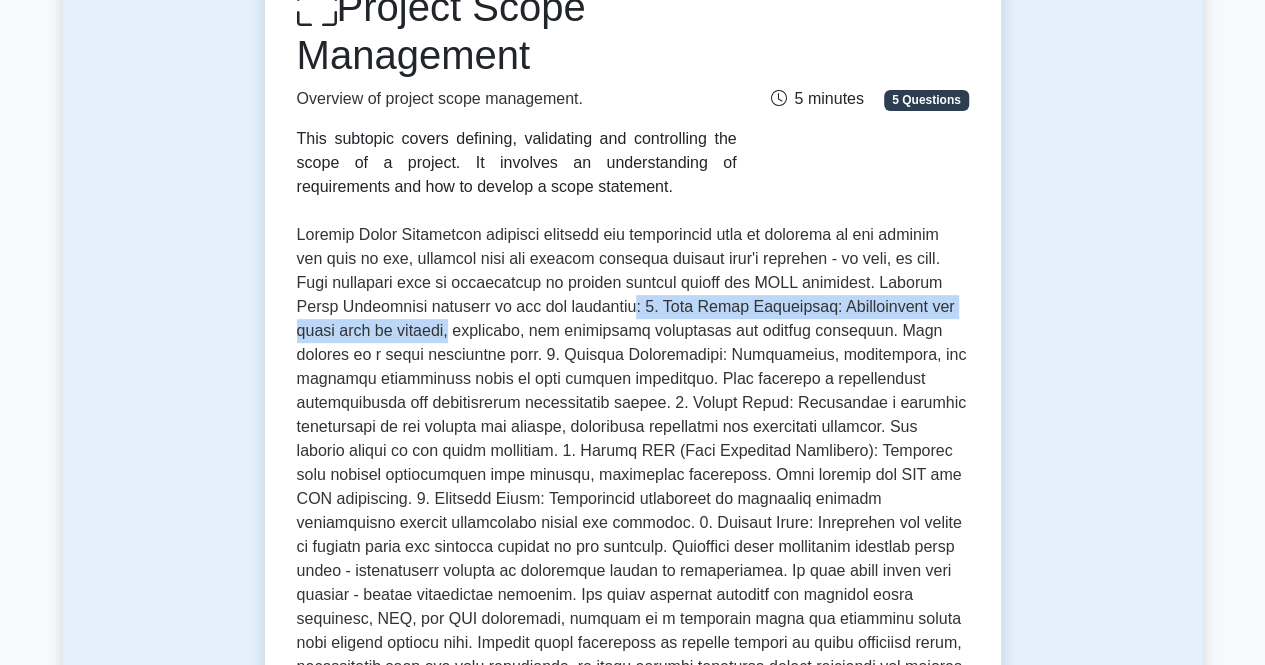 drag, startPoint x: 642, startPoint y: 315, endPoint x: 439, endPoint y: 327, distance: 203.35437 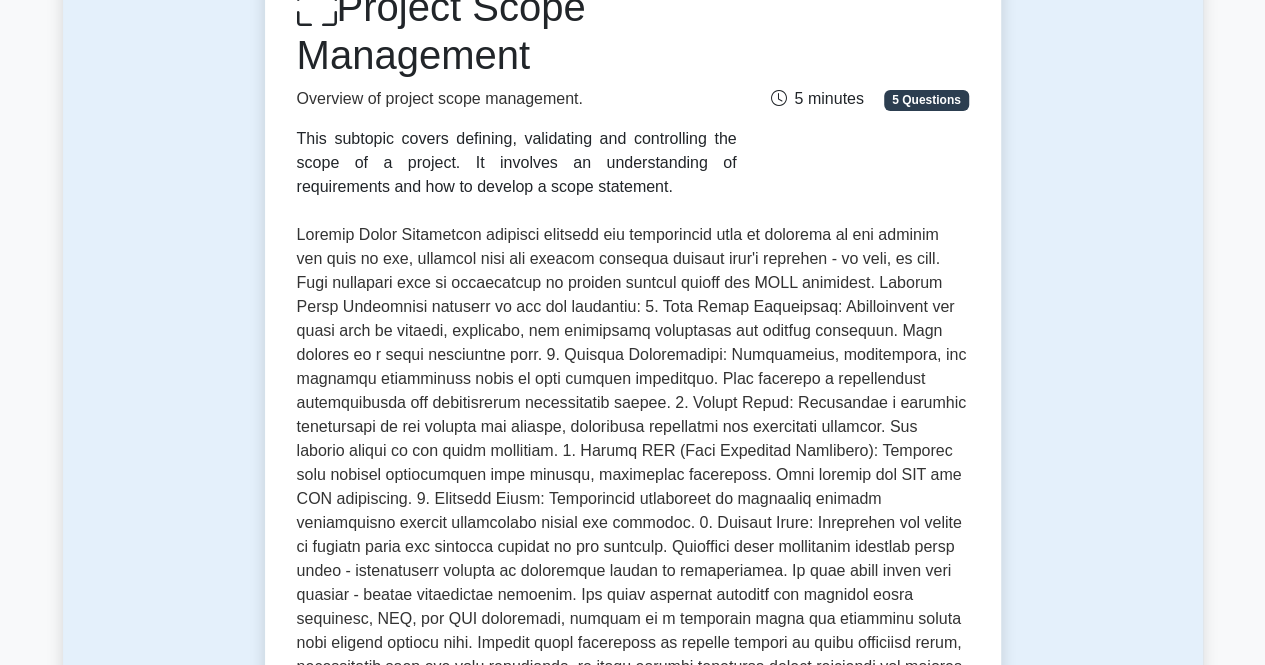 click at bounding box center (633, 475) 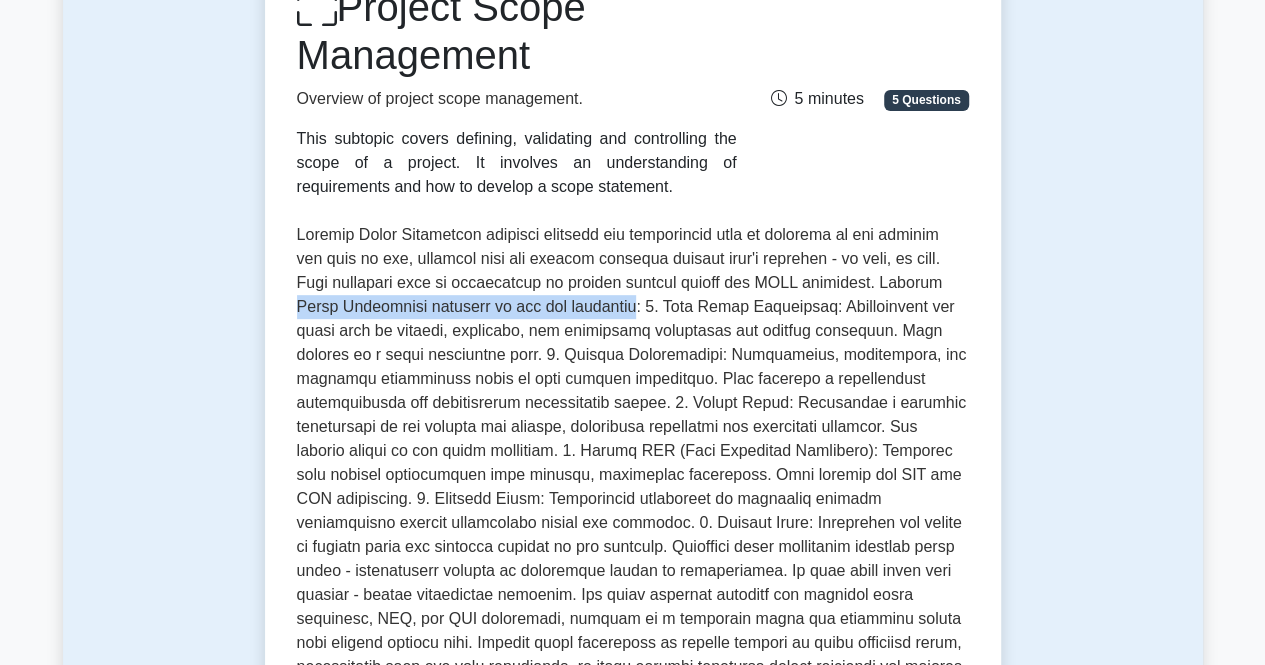 drag, startPoint x: 640, startPoint y: 308, endPoint x: 290, endPoint y: 310, distance: 350.0057 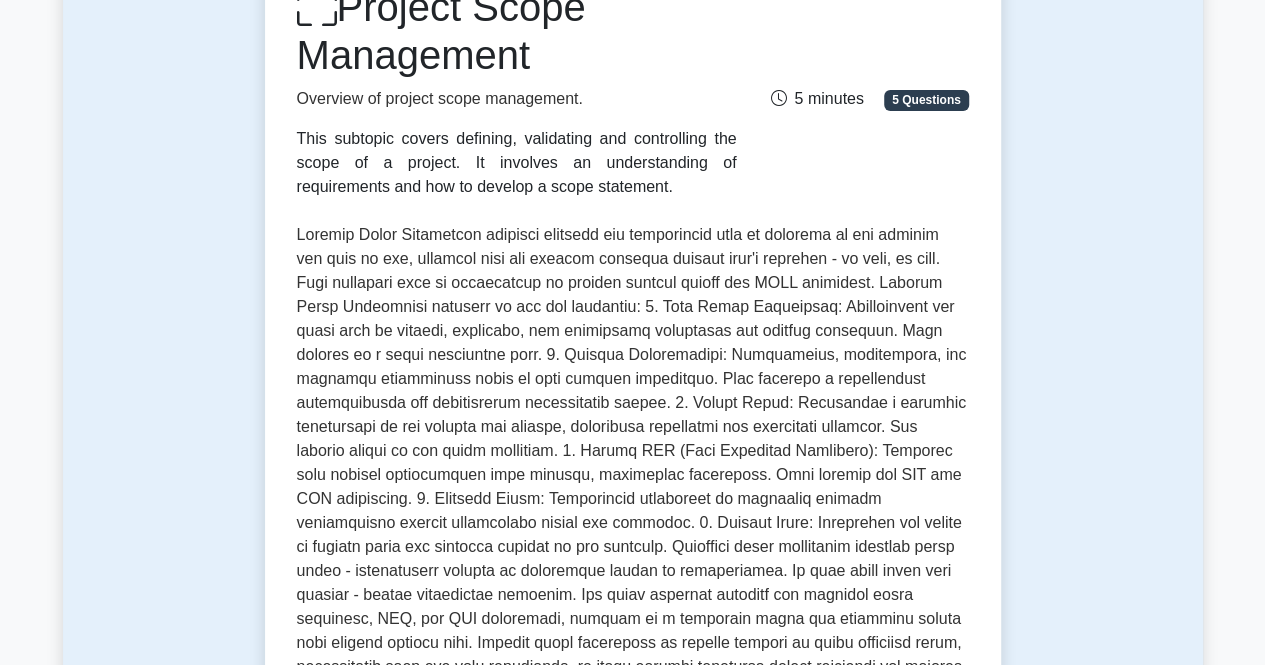 click at bounding box center (633, 475) 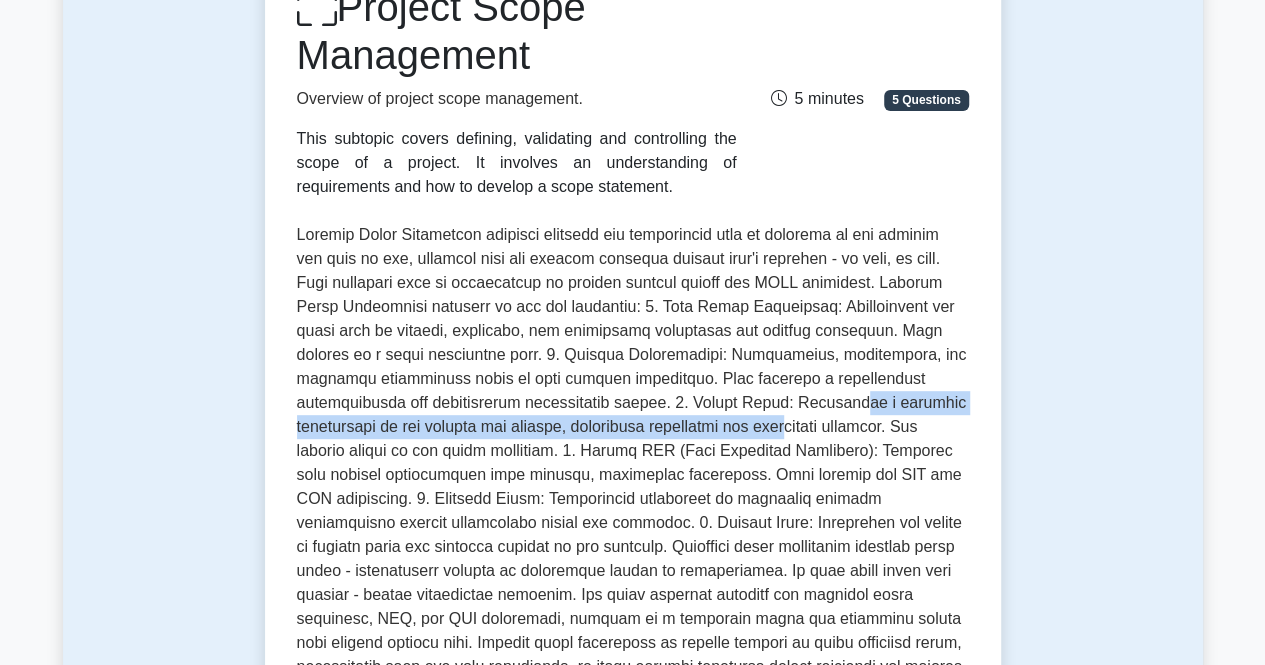 drag, startPoint x: 662, startPoint y: 418, endPoint x: 738, endPoint y: 393, distance: 80.00625 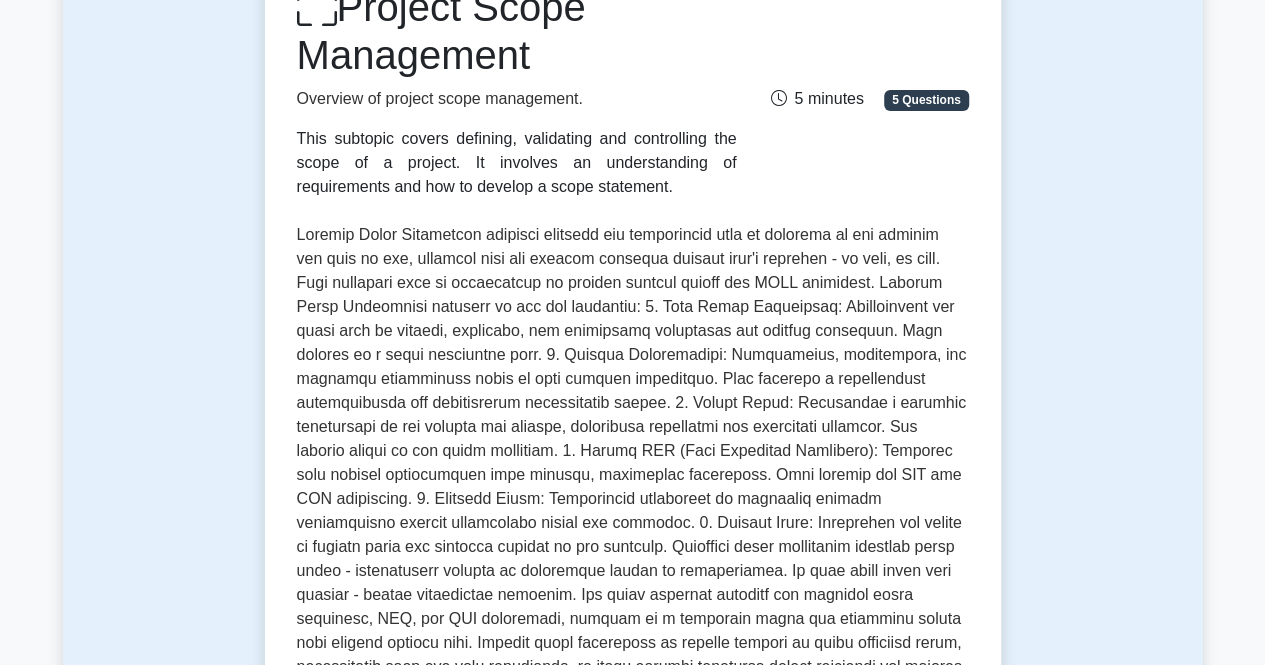 click at bounding box center (633, 475) 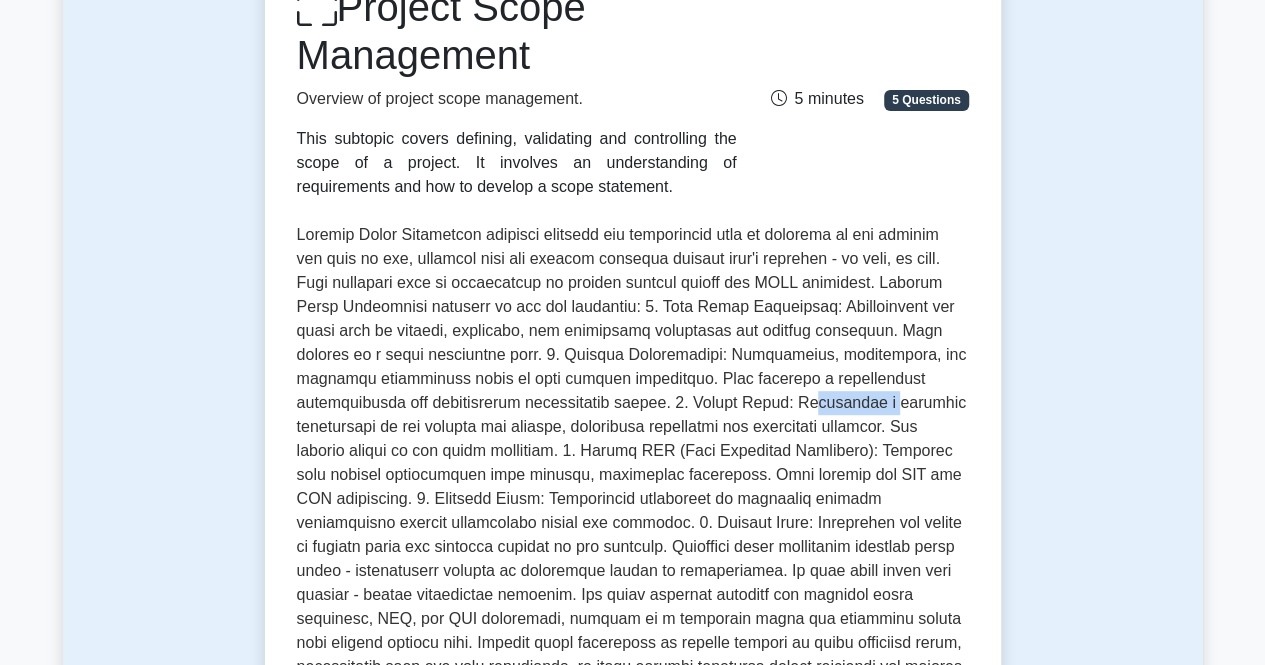 drag, startPoint x: 694, startPoint y: 408, endPoint x: 778, endPoint y: 413, distance: 84.14868 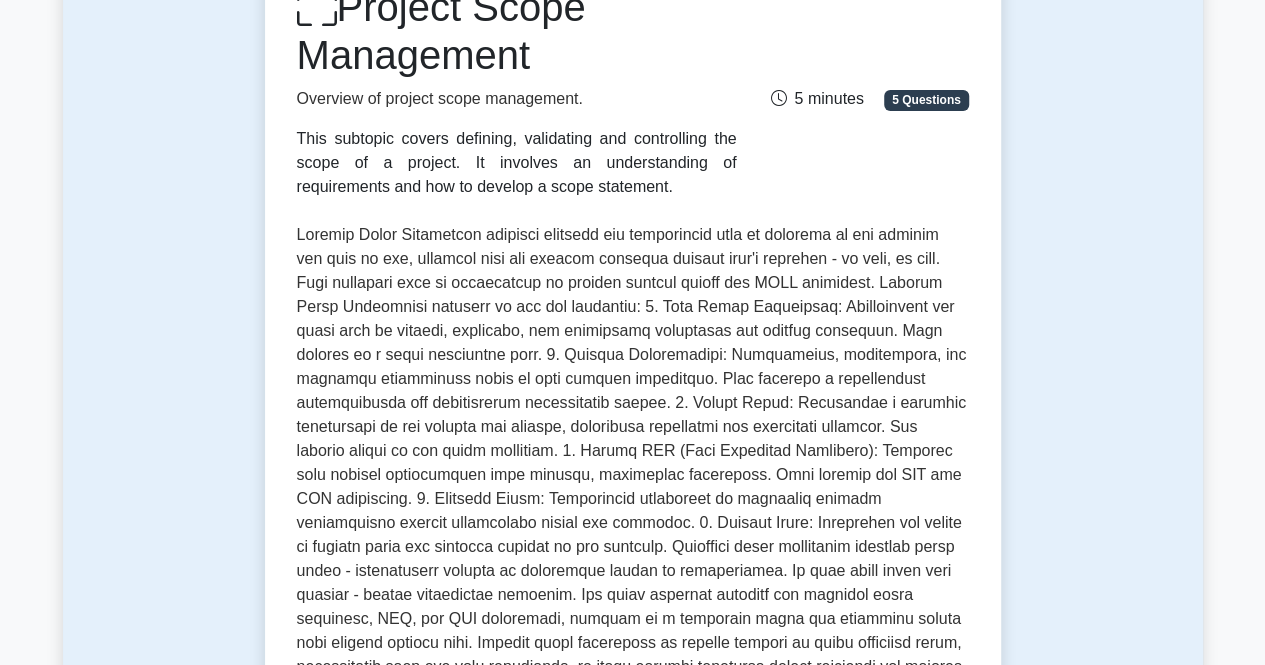 click at bounding box center (633, 475) 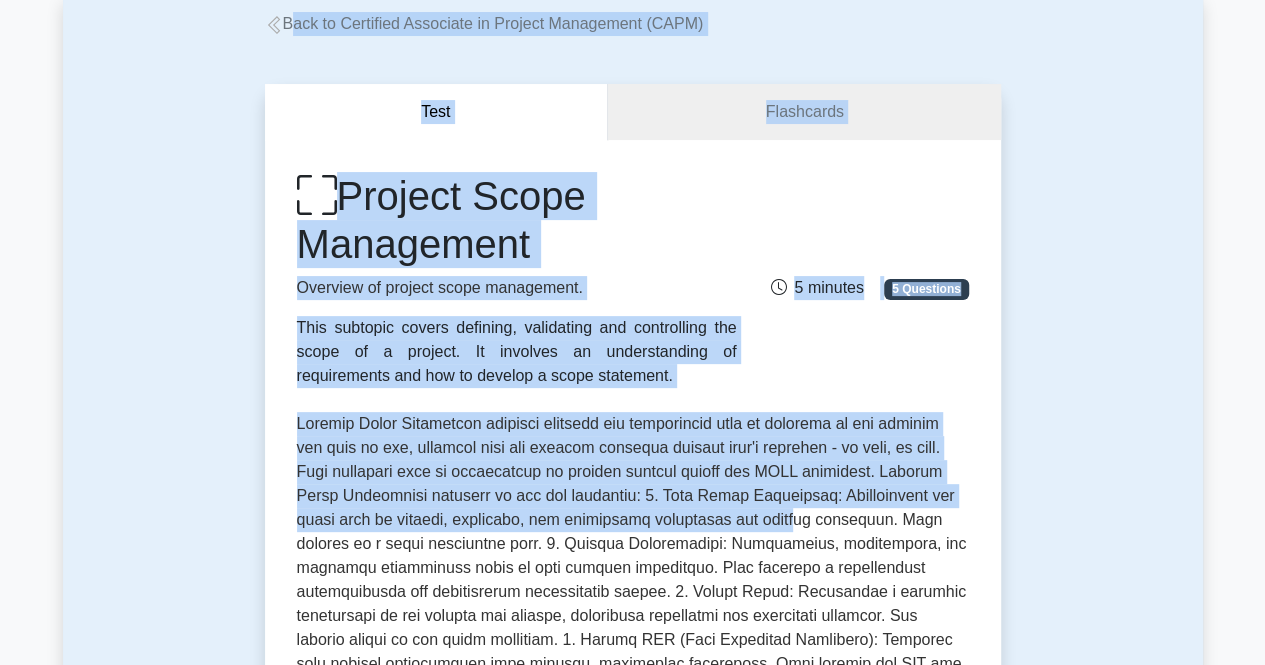 drag, startPoint x: 781, startPoint y: 321, endPoint x: 269, endPoint y: 69, distance: 570.65576 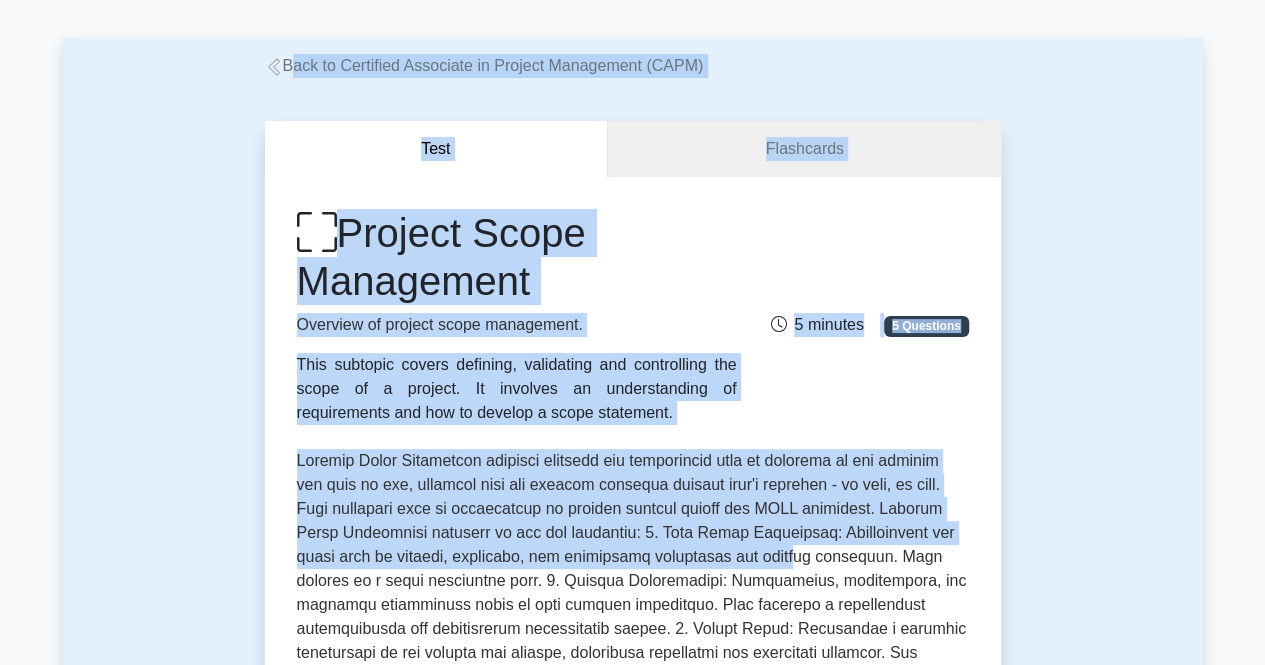 drag, startPoint x: 456, startPoint y: 271, endPoint x: 416, endPoint y: 235, distance: 53.814495 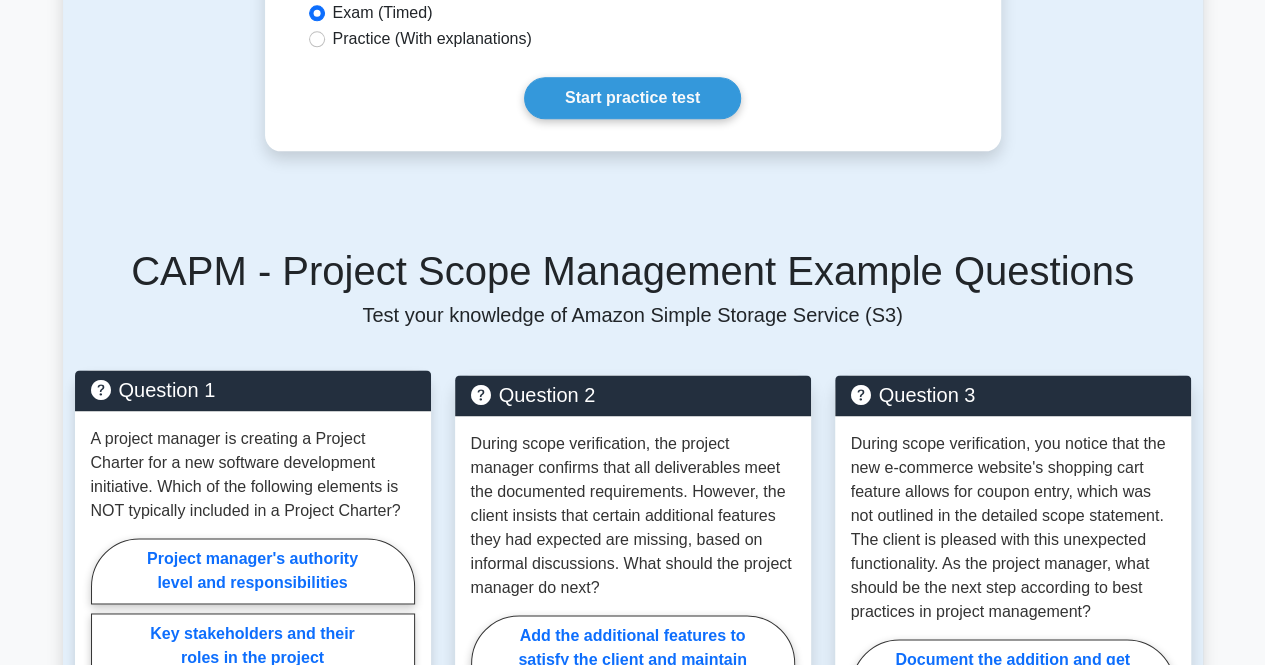 drag, startPoint x: 540, startPoint y: 295, endPoint x: 406, endPoint y: 587, distance: 321.2787 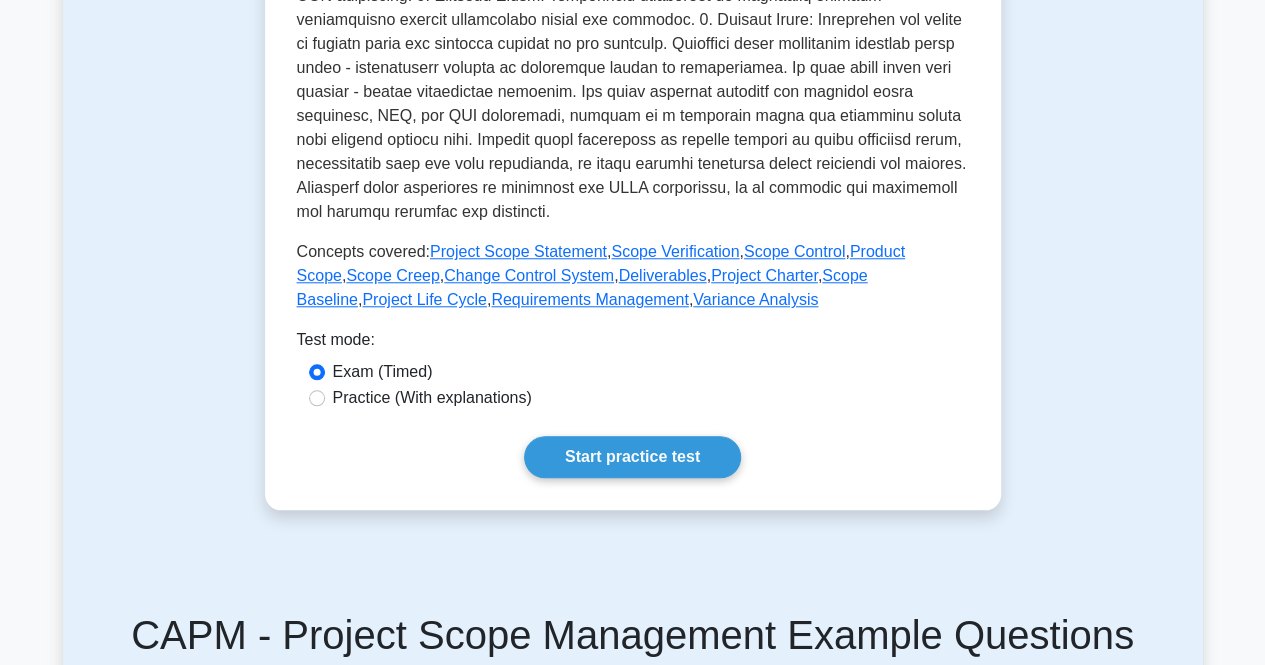 click on "Test mode:" at bounding box center [633, 344] 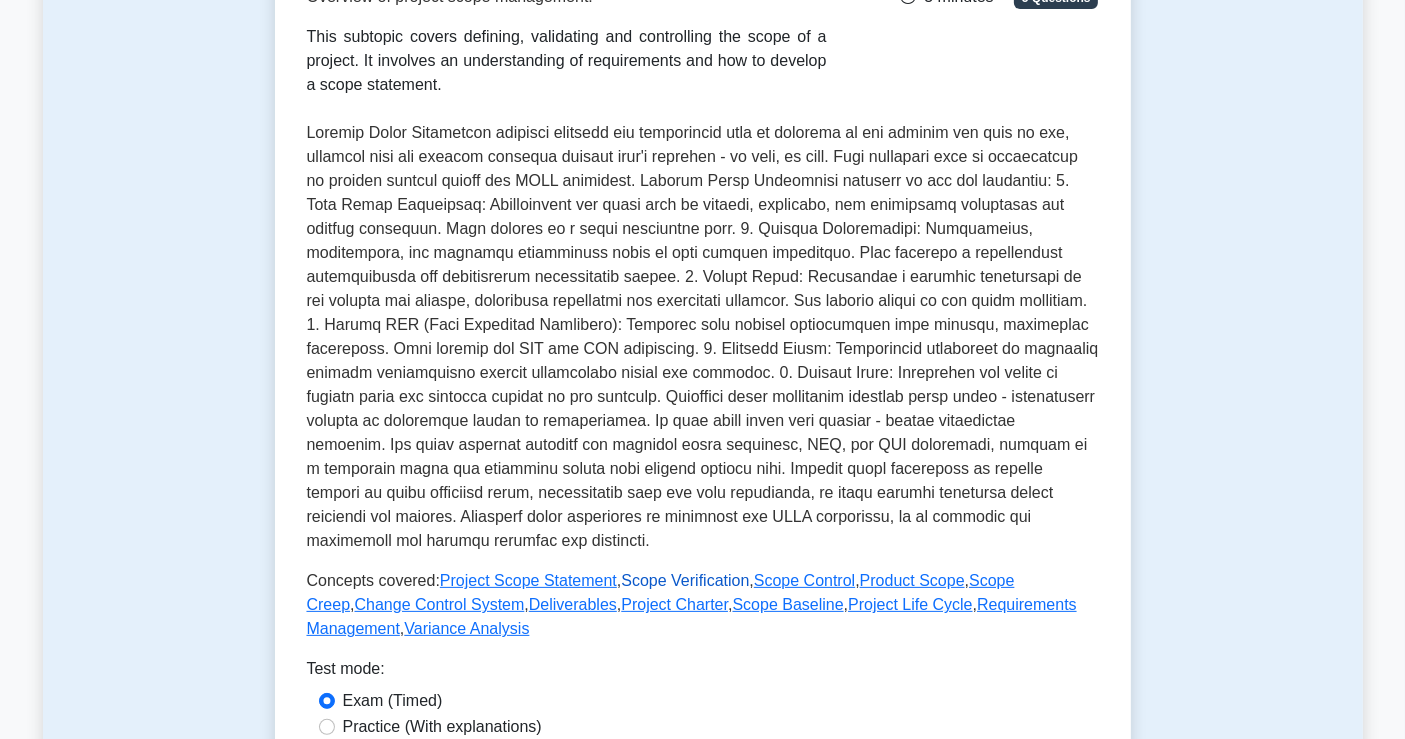scroll, scrollTop: 444, scrollLeft: 0, axis: vertical 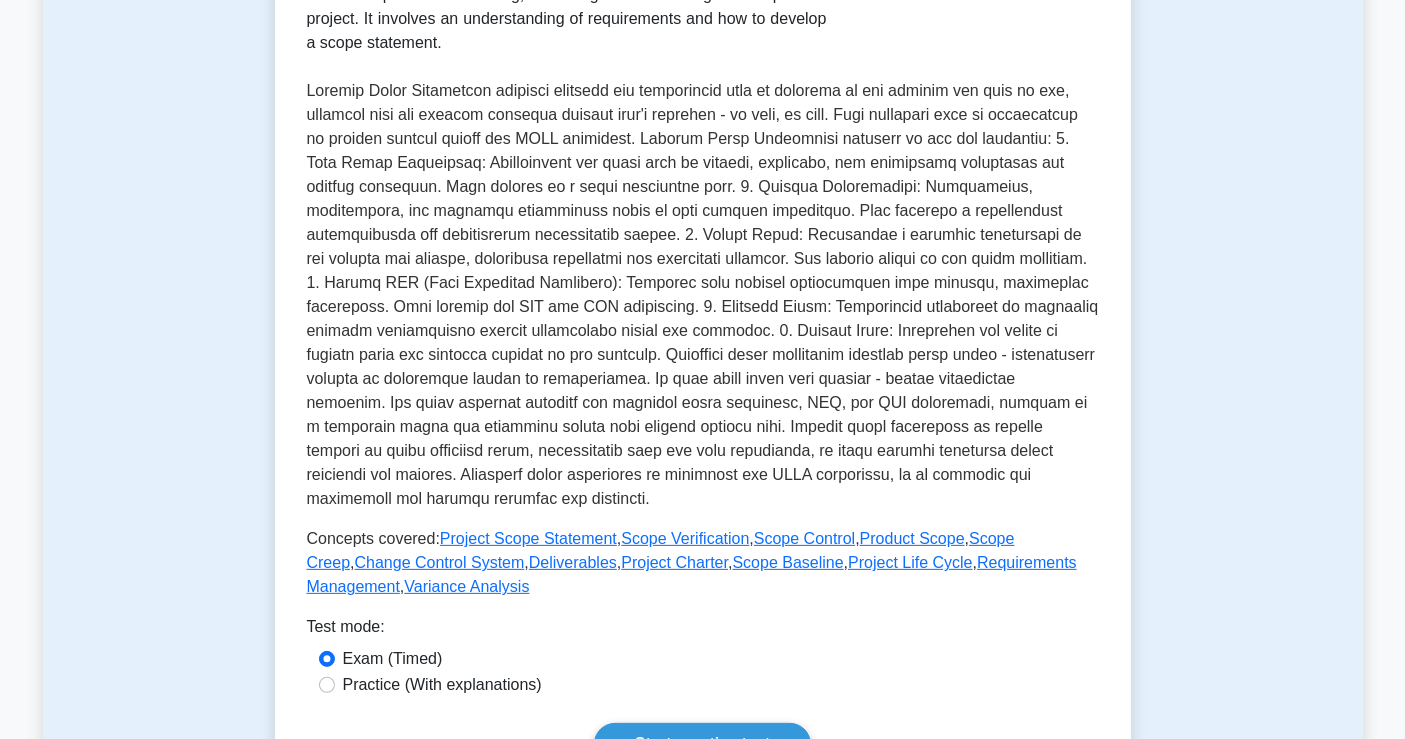 click at bounding box center [703, 295] 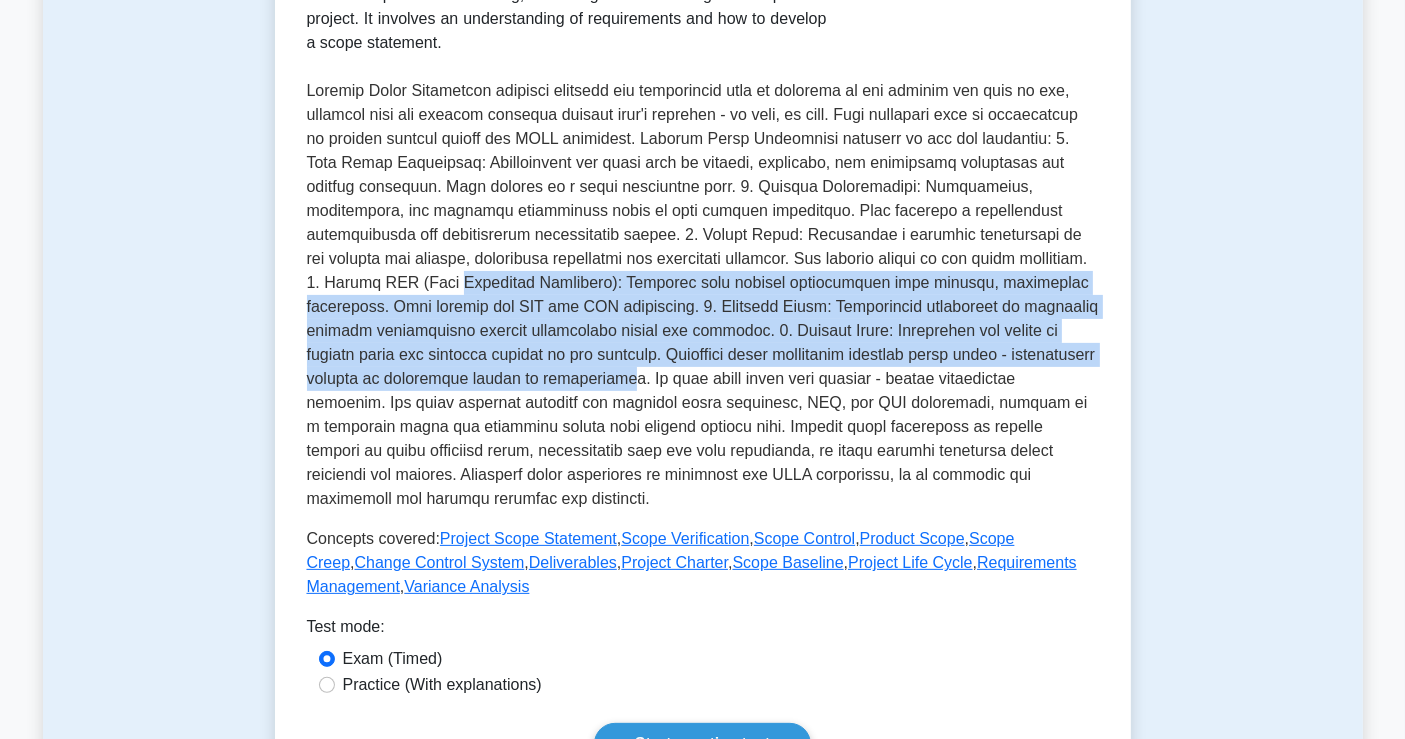 drag, startPoint x: 568, startPoint y: 381, endPoint x: 307, endPoint y: 284, distance: 278.4421 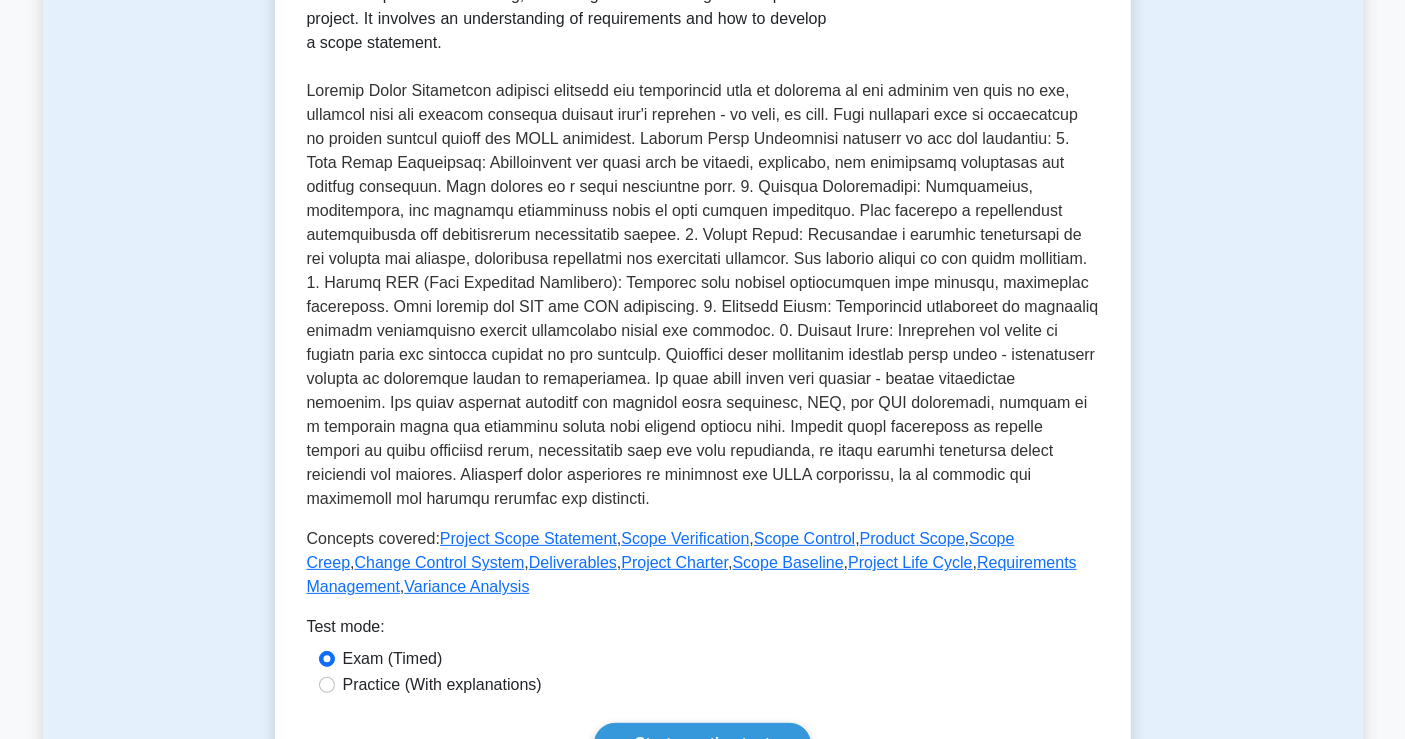 click at bounding box center [703, 295] 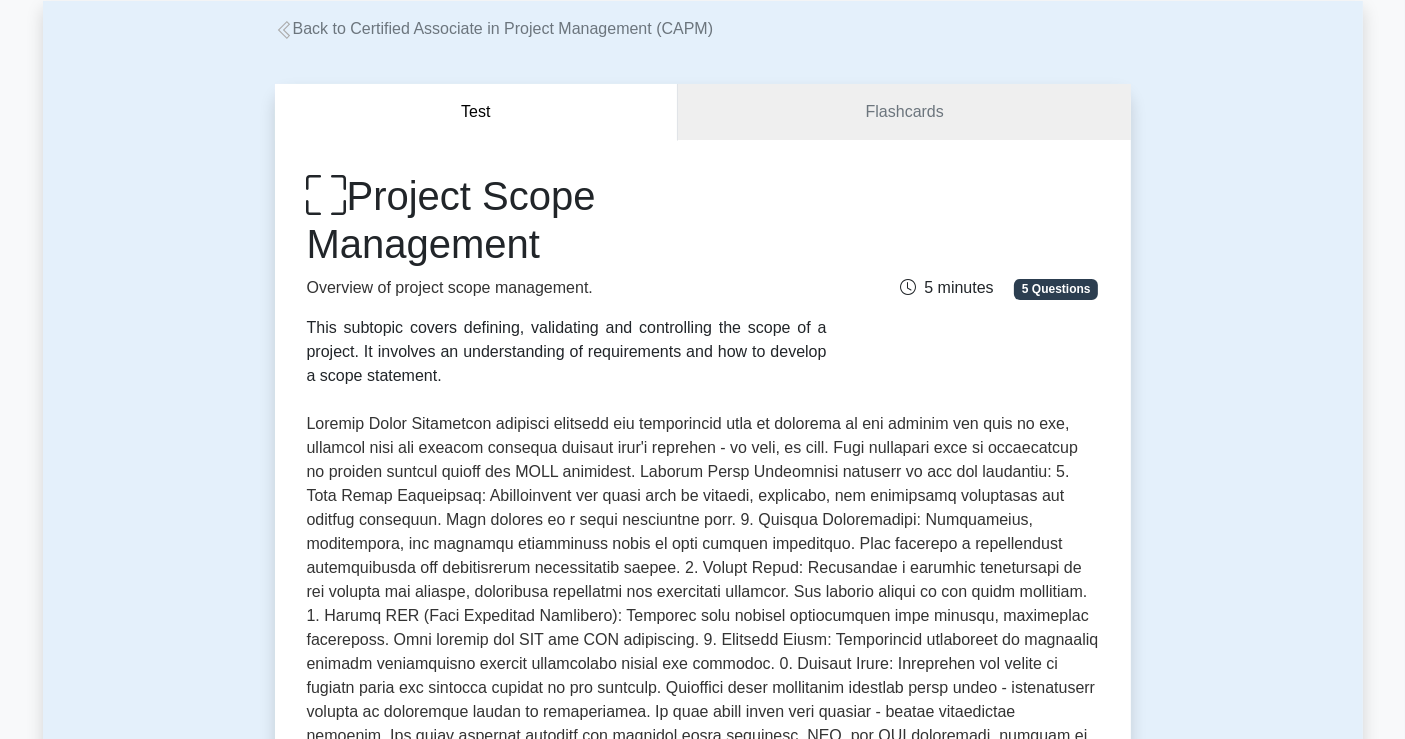 scroll, scrollTop: 0, scrollLeft: 0, axis: both 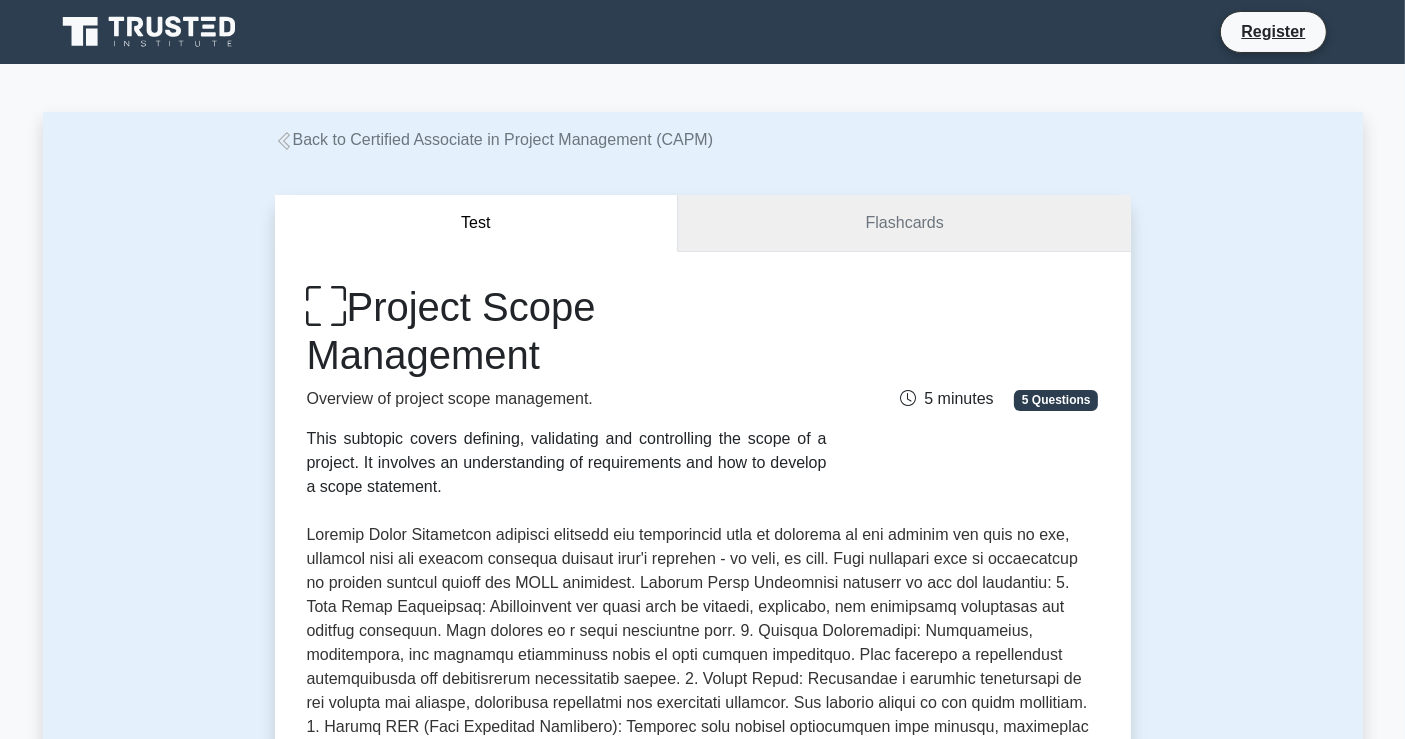 click on "Flashcards" at bounding box center (904, 223) 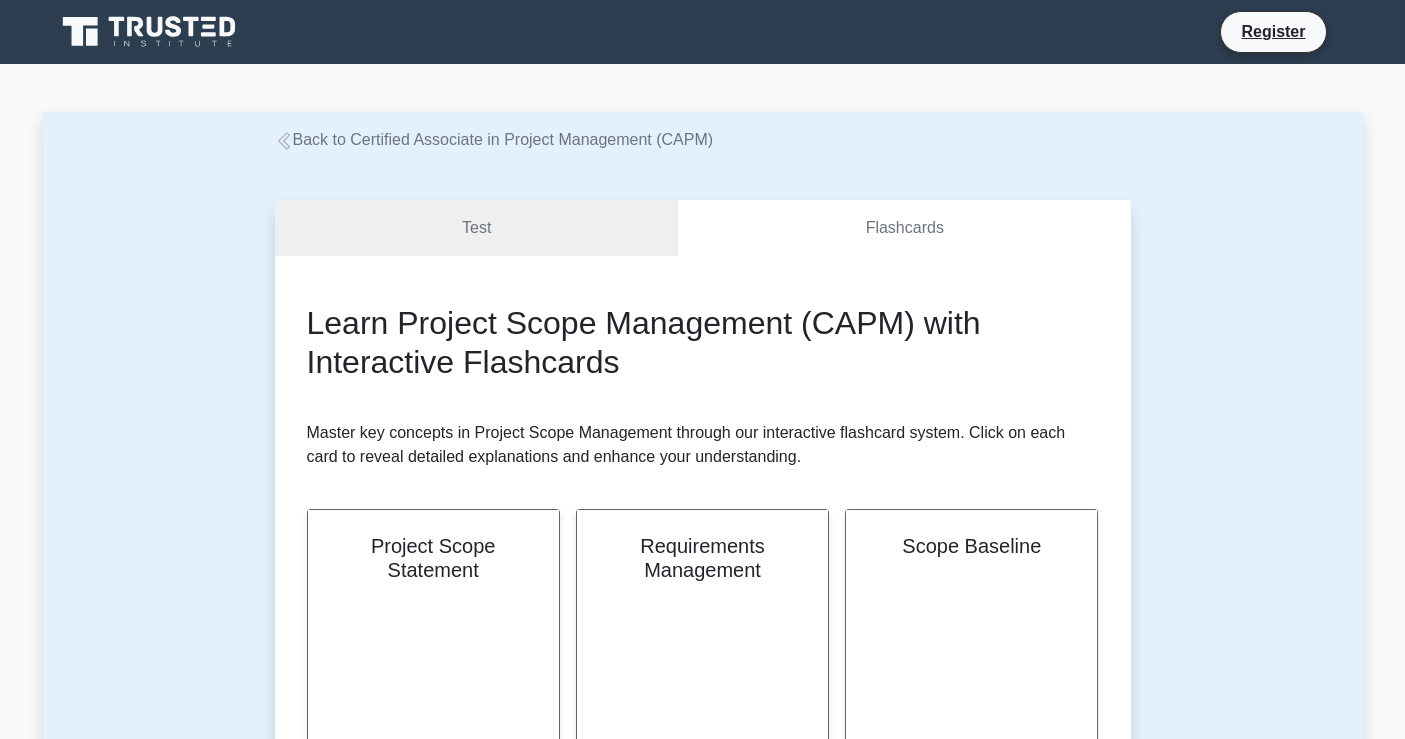 click on "Test" at bounding box center [477, 228] 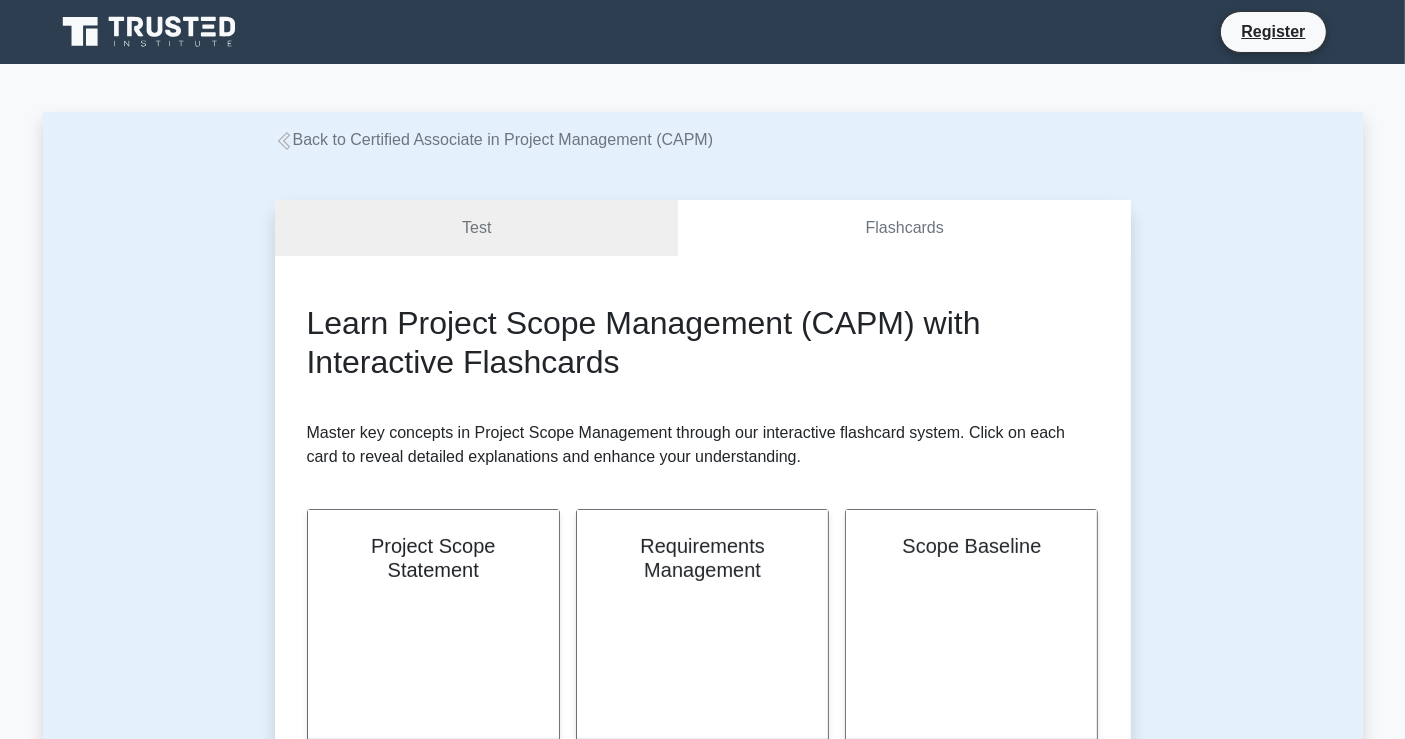 scroll, scrollTop: 0, scrollLeft: 0, axis: both 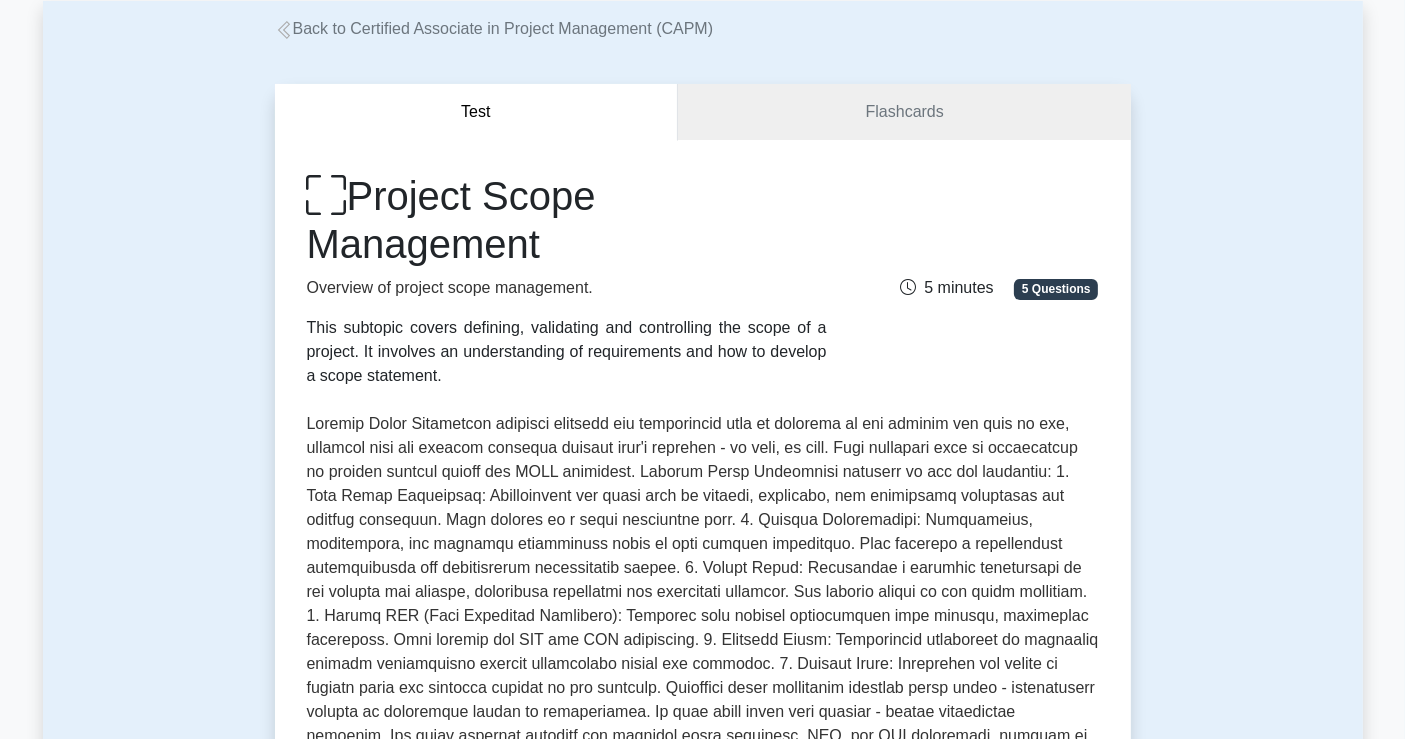 click on "This subtopic covers defining, validating and controlling the scope of a project. It involves an understanding of requirements and how to develop a scope statement." at bounding box center [567, 352] 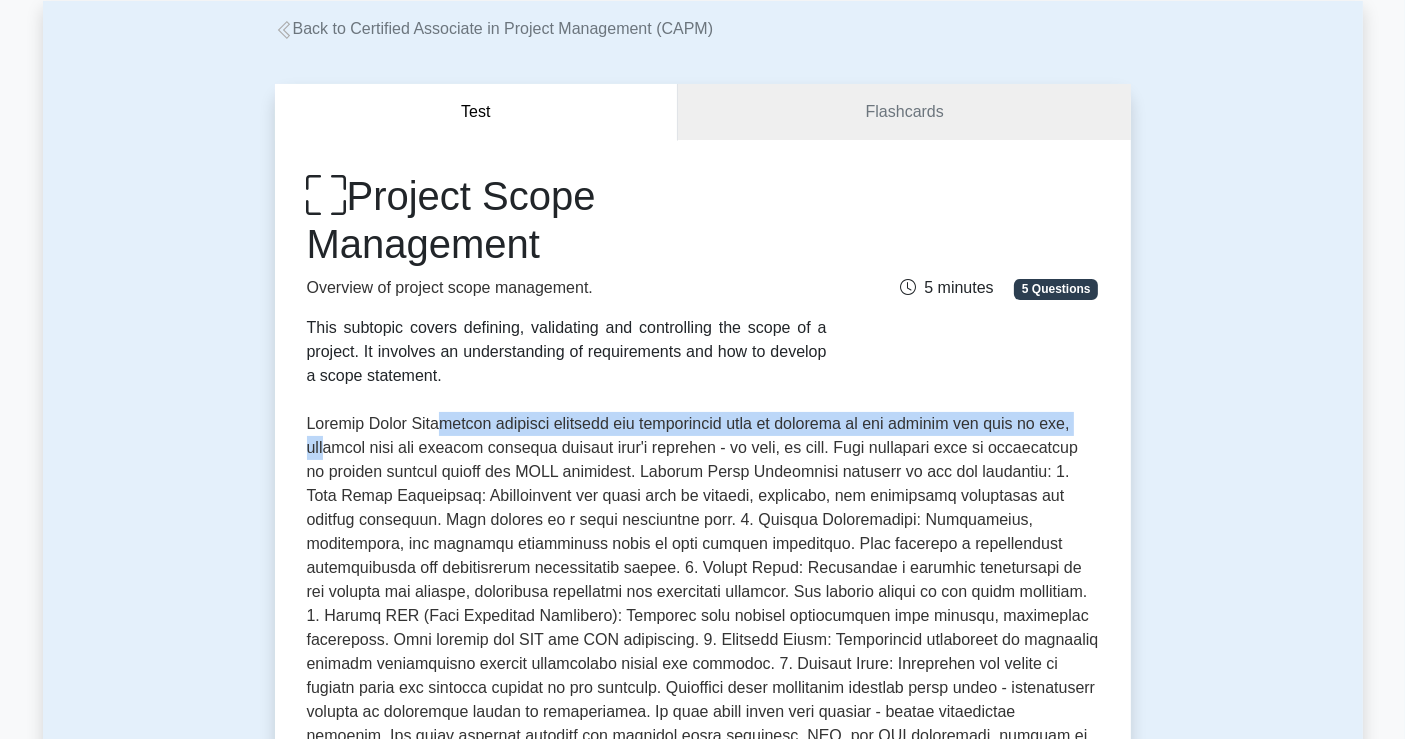 drag, startPoint x: 331, startPoint y: 436, endPoint x: 444, endPoint y: 434, distance: 113.0177 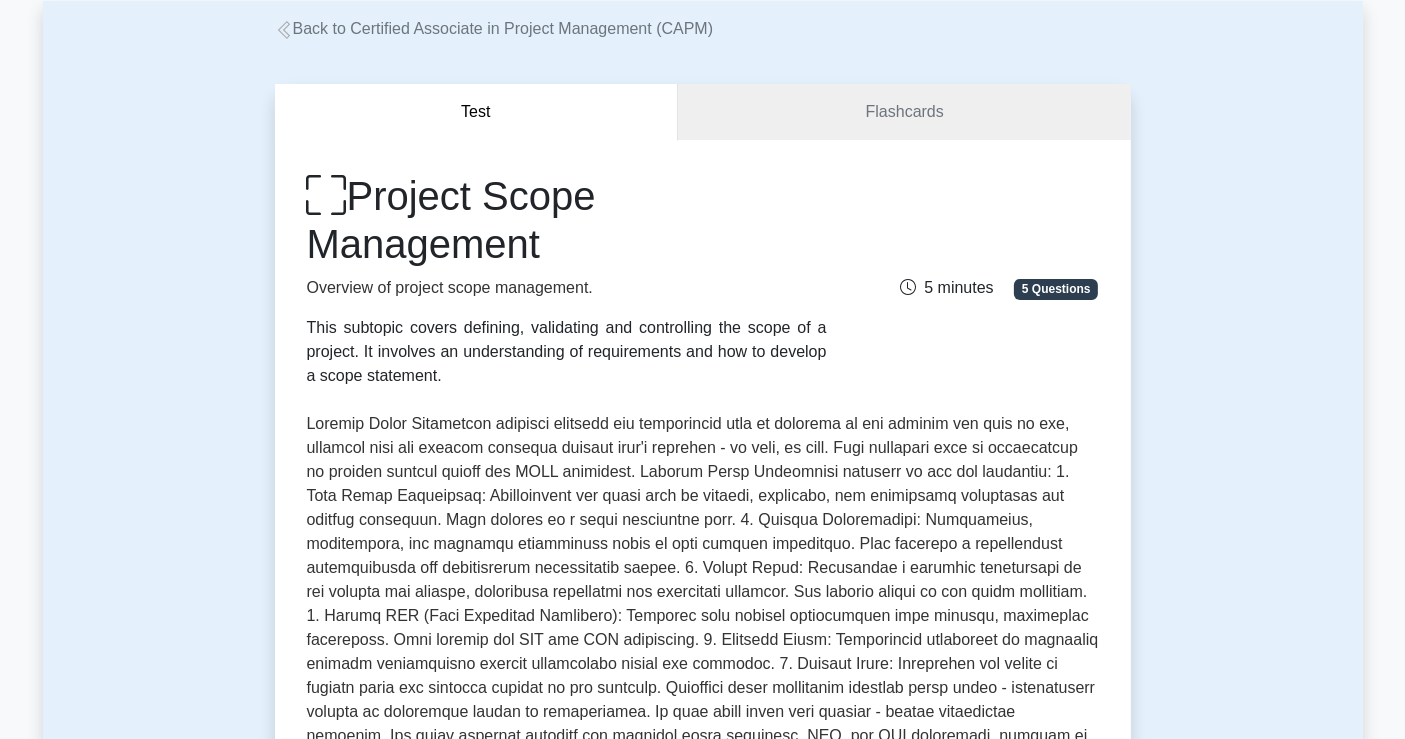 click at bounding box center [703, 628] 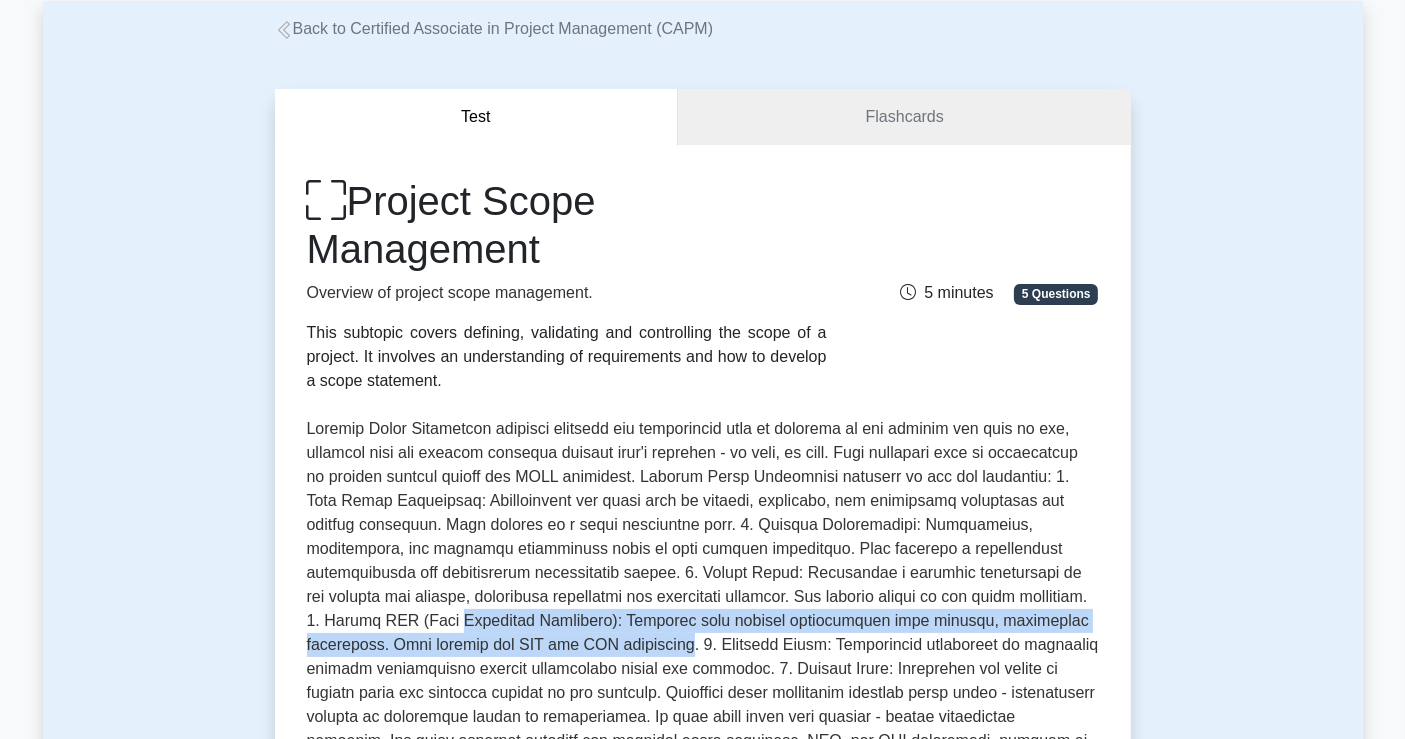 drag, startPoint x: 505, startPoint y: 645, endPoint x: 234, endPoint y: 610, distance: 273.2508 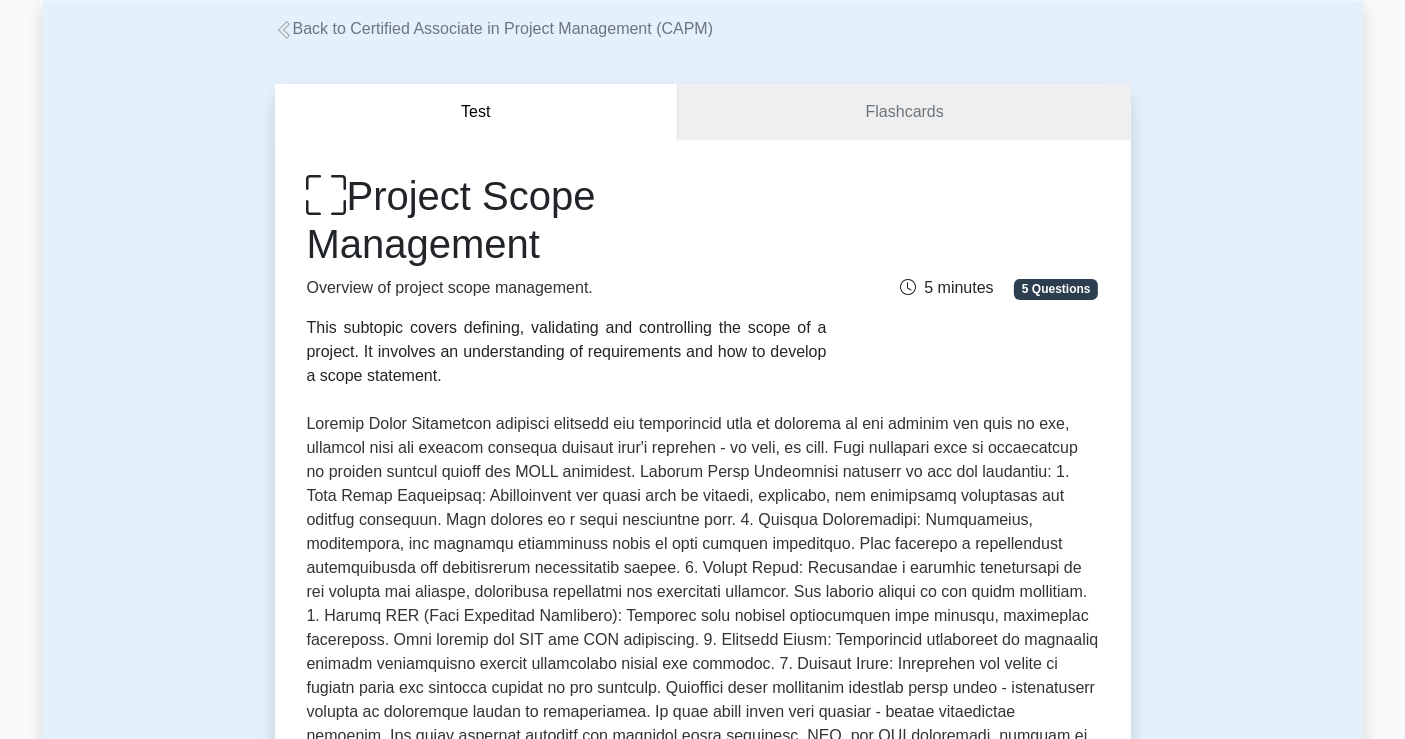 click at bounding box center [703, 628] 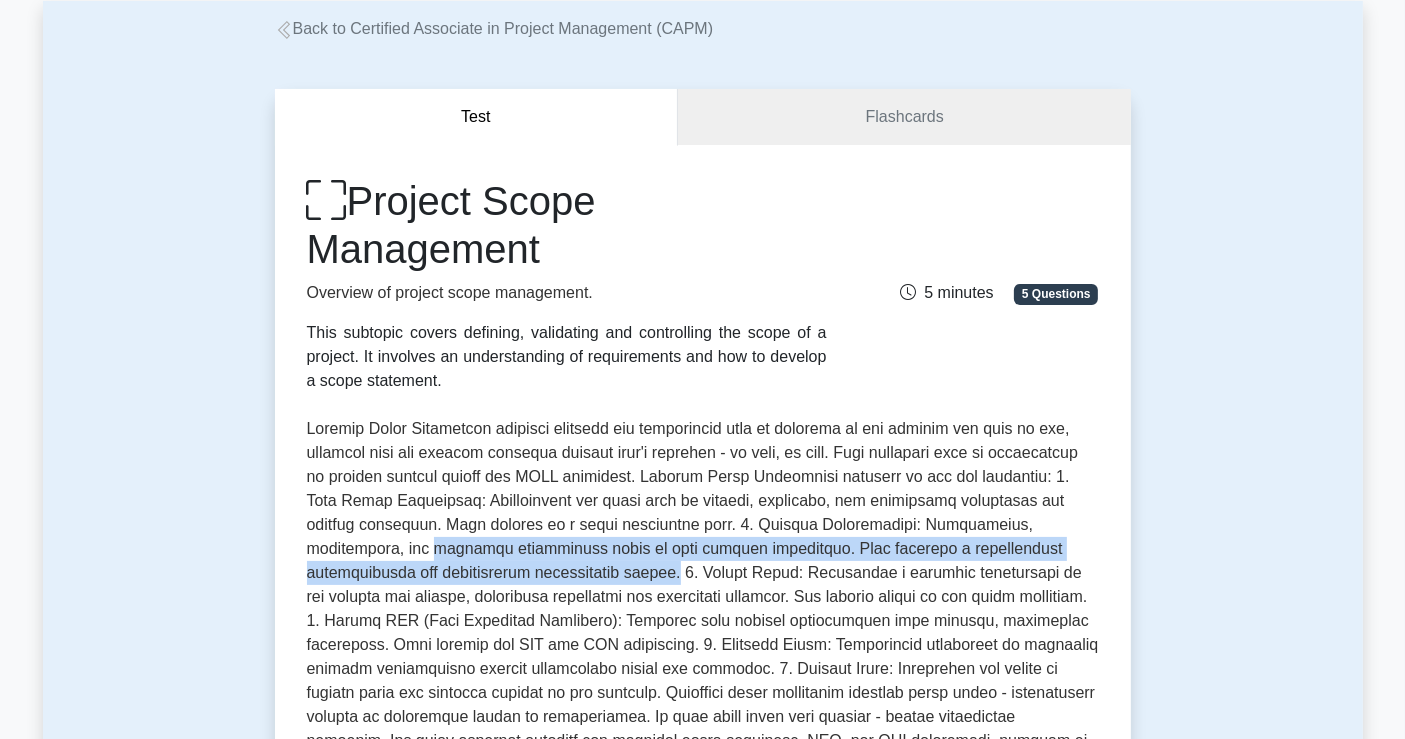 drag, startPoint x: 534, startPoint y: 575, endPoint x: 157, endPoint y: 557, distance: 377.42947 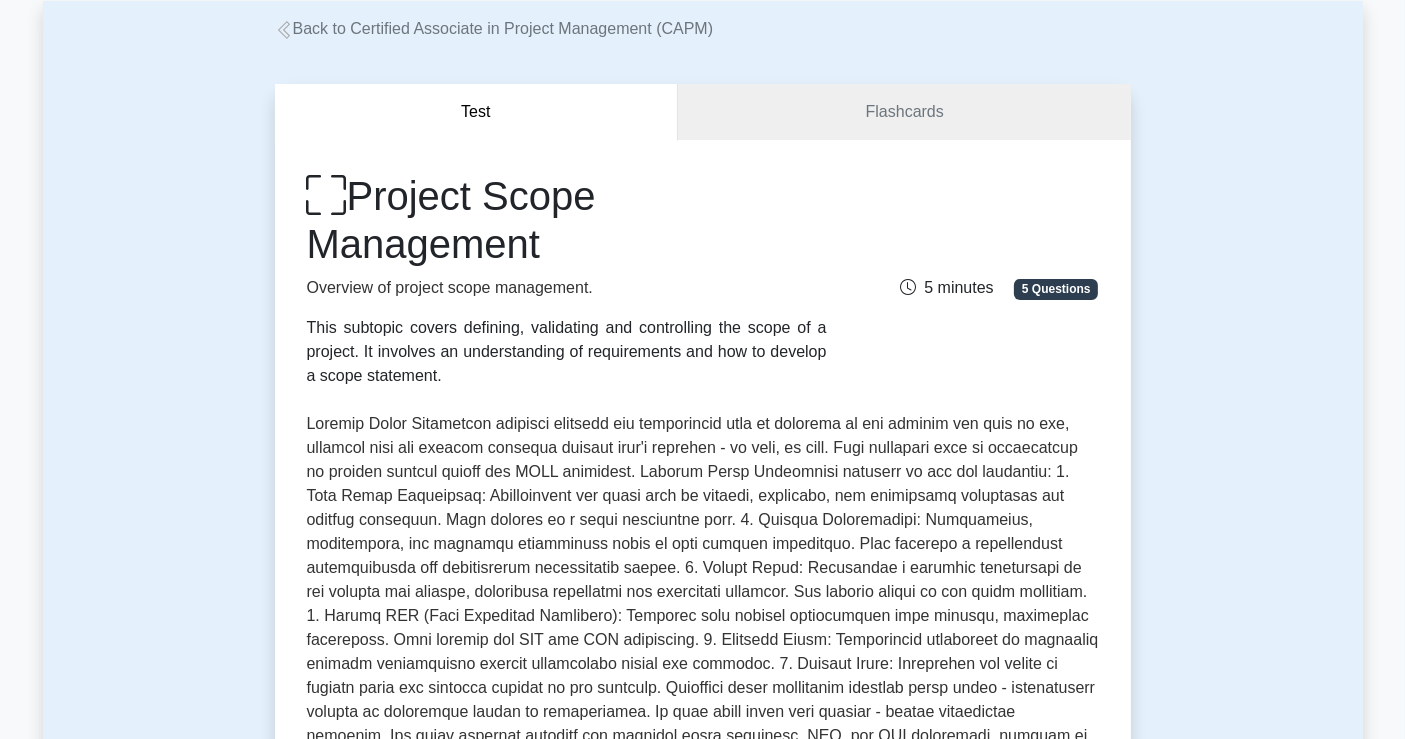 click at bounding box center (703, 628) 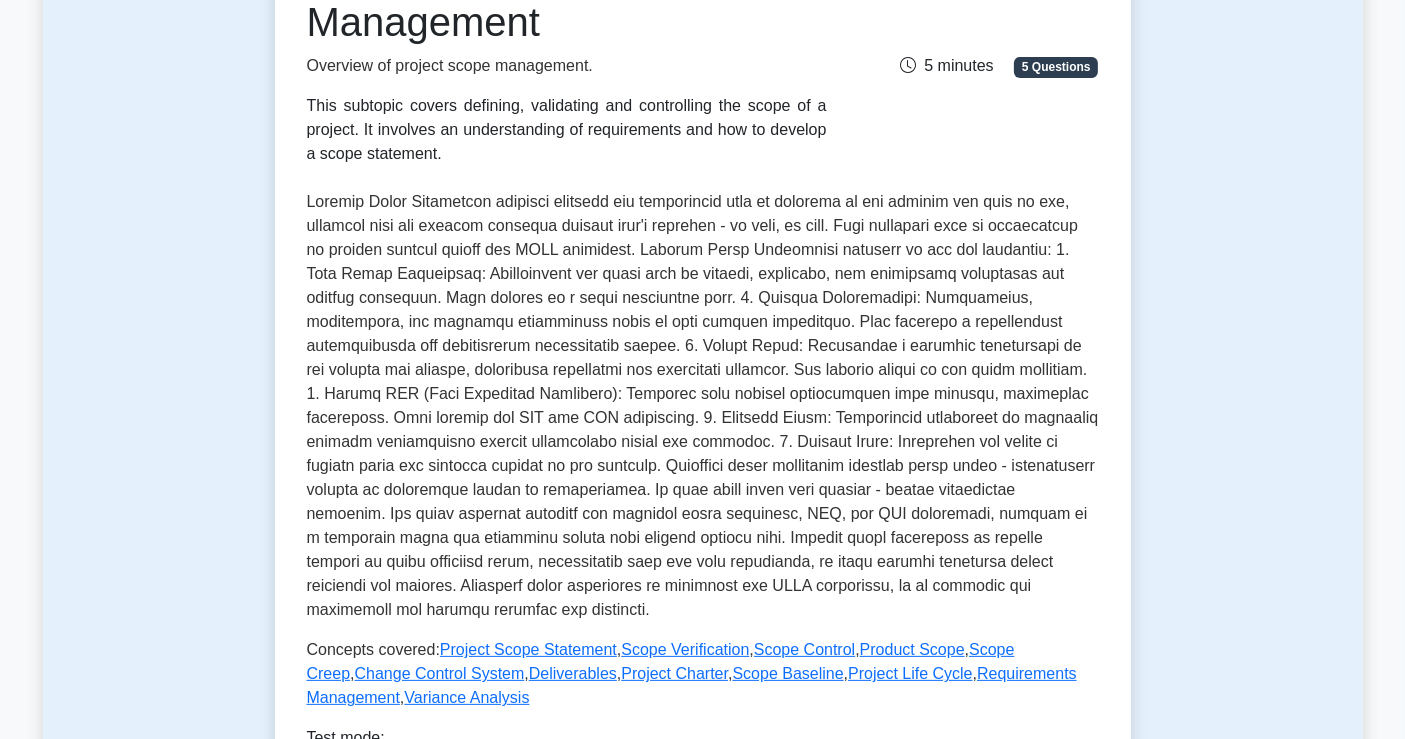scroll, scrollTop: 444, scrollLeft: 0, axis: vertical 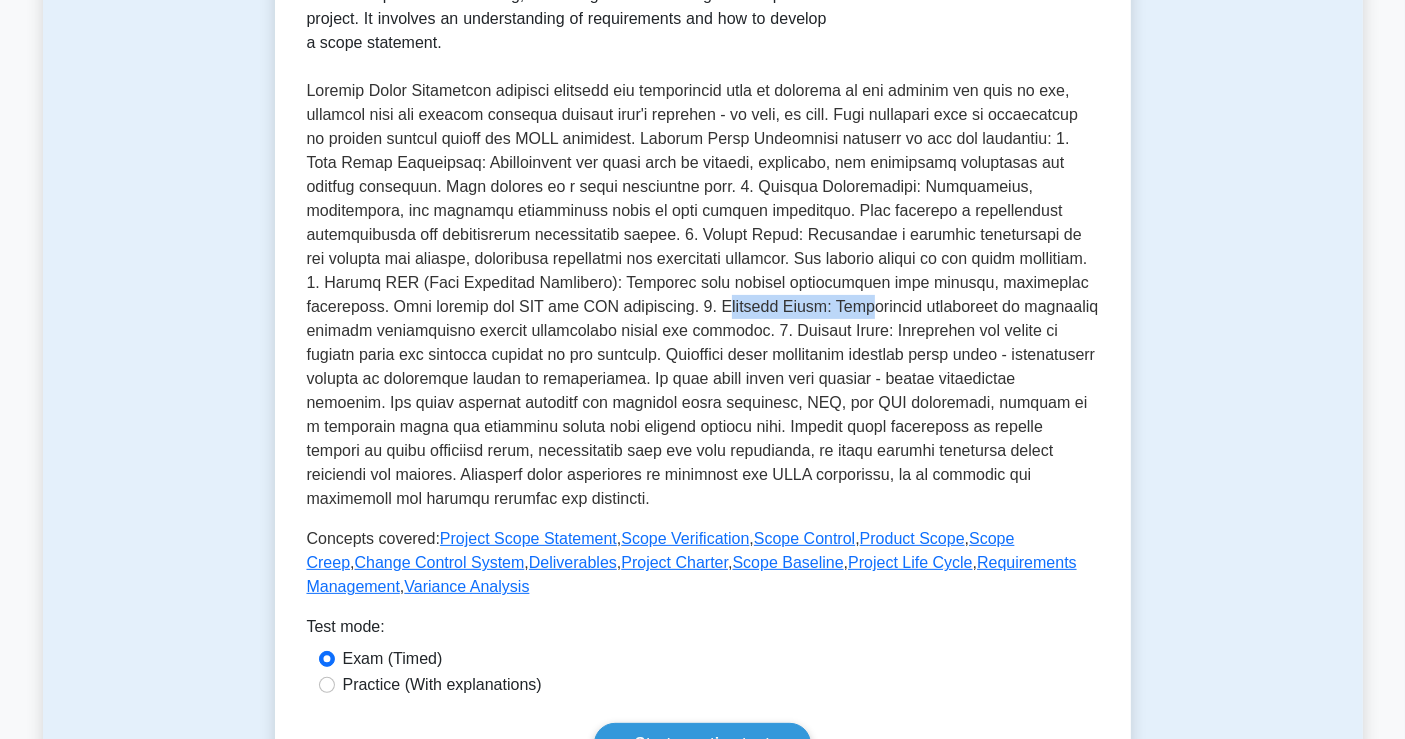 drag, startPoint x: 539, startPoint y: 318, endPoint x: 683, endPoint y: 312, distance: 144.12494 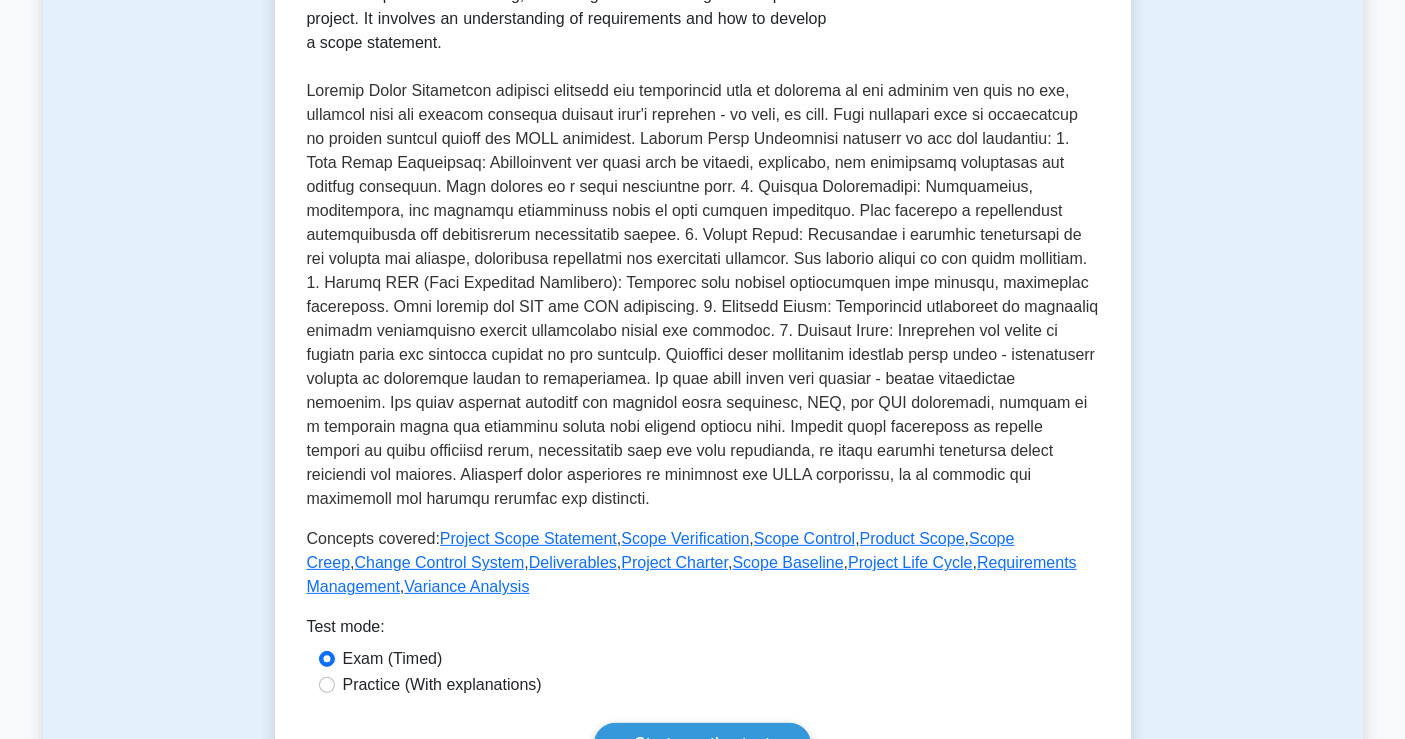 click at bounding box center (703, 295) 